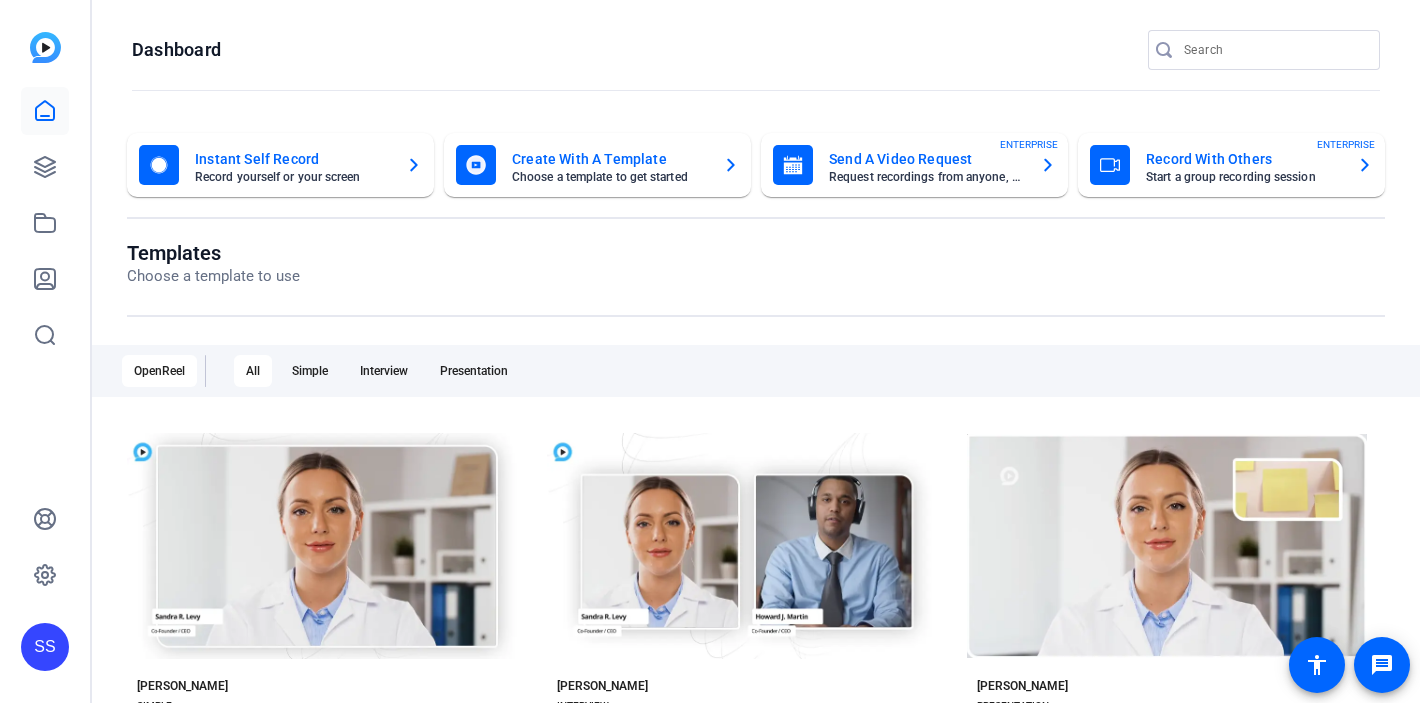 scroll, scrollTop: 0, scrollLeft: 0, axis: both 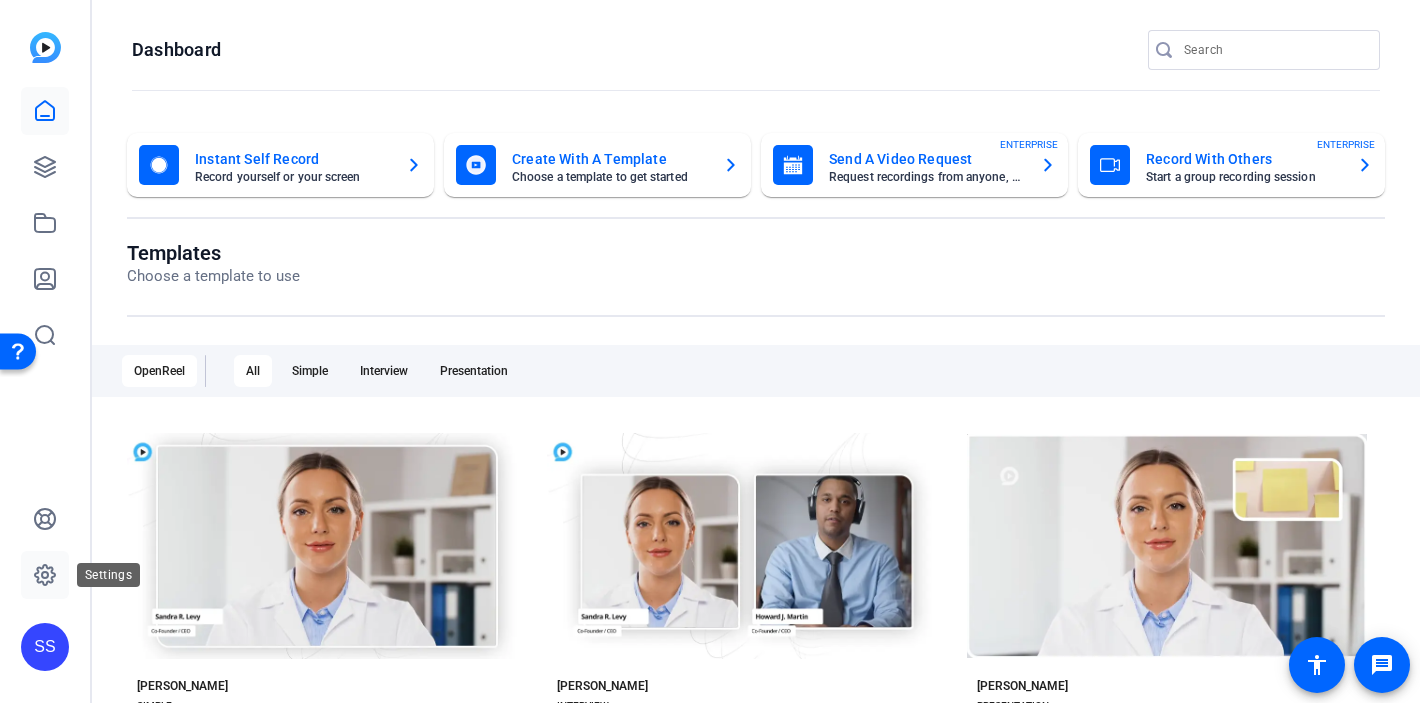 click 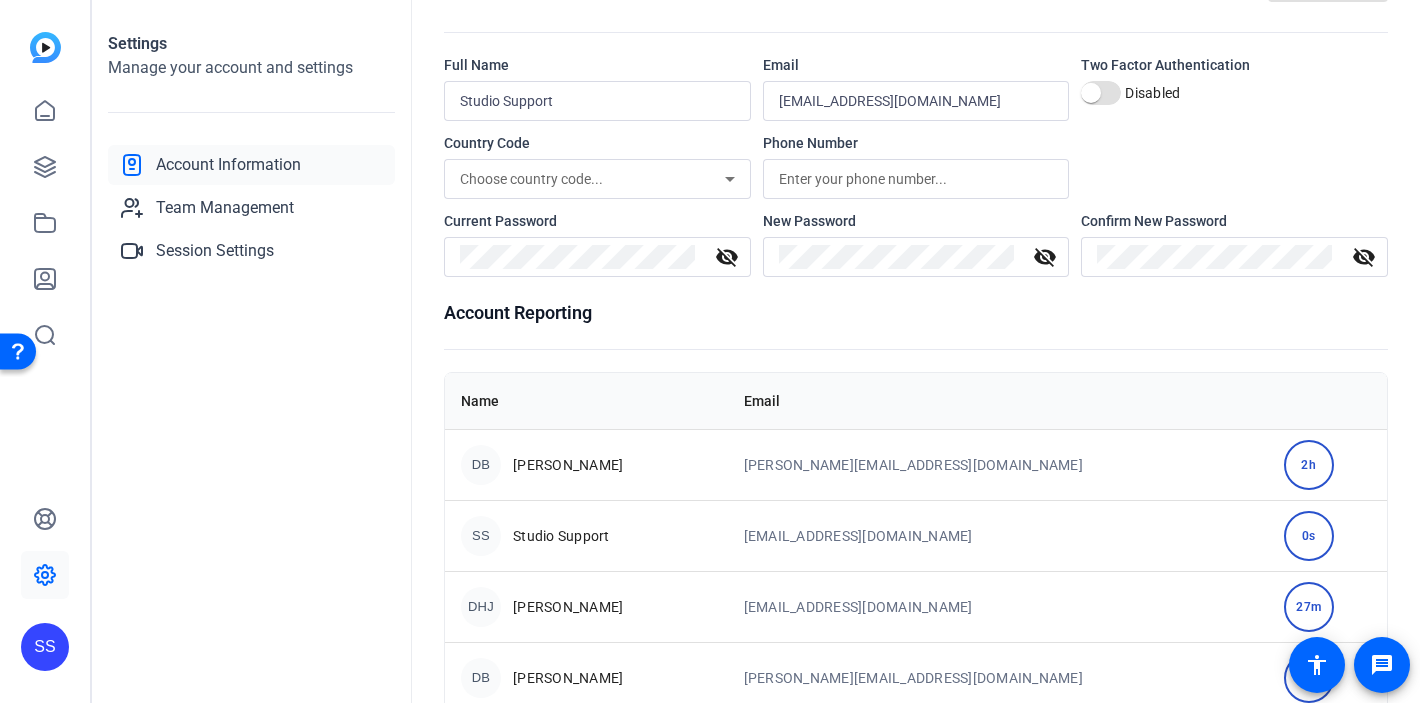 scroll, scrollTop: 0, scrollLeft: 0, axis: both 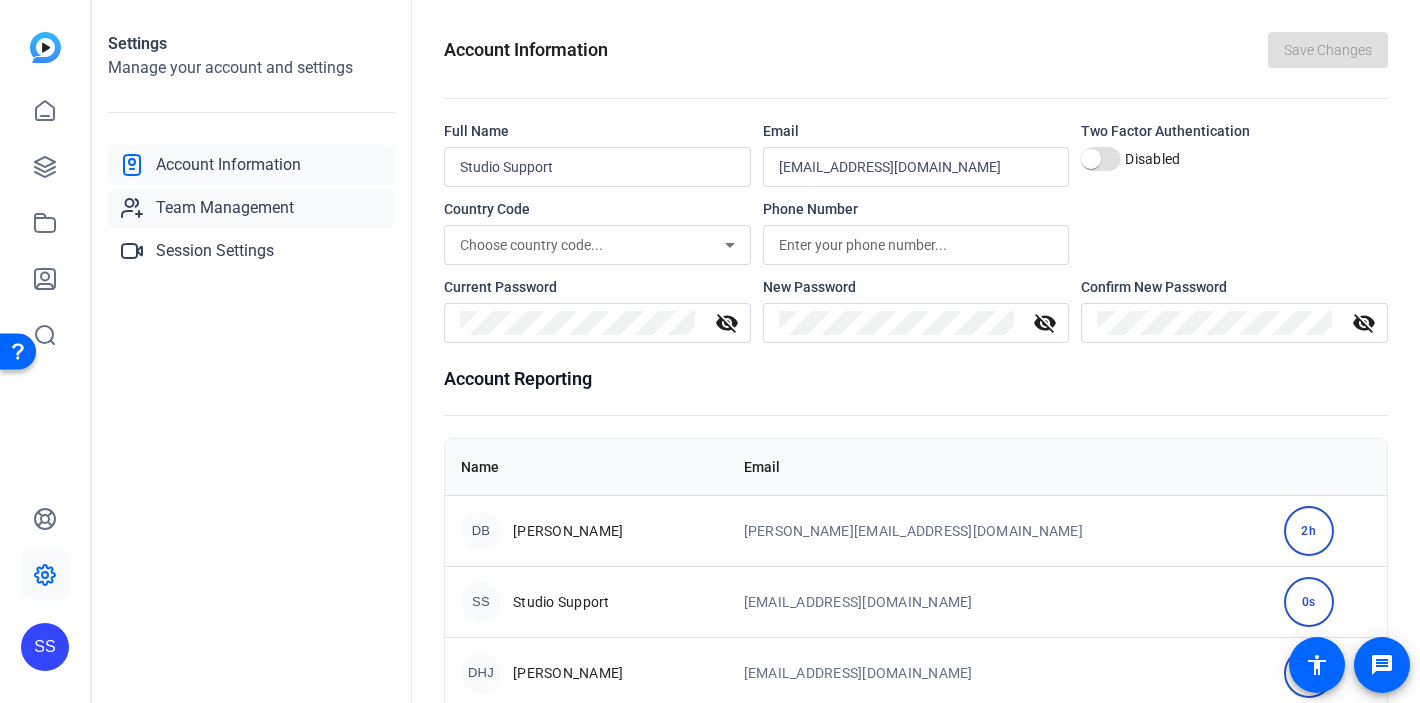 click on "Team Management" 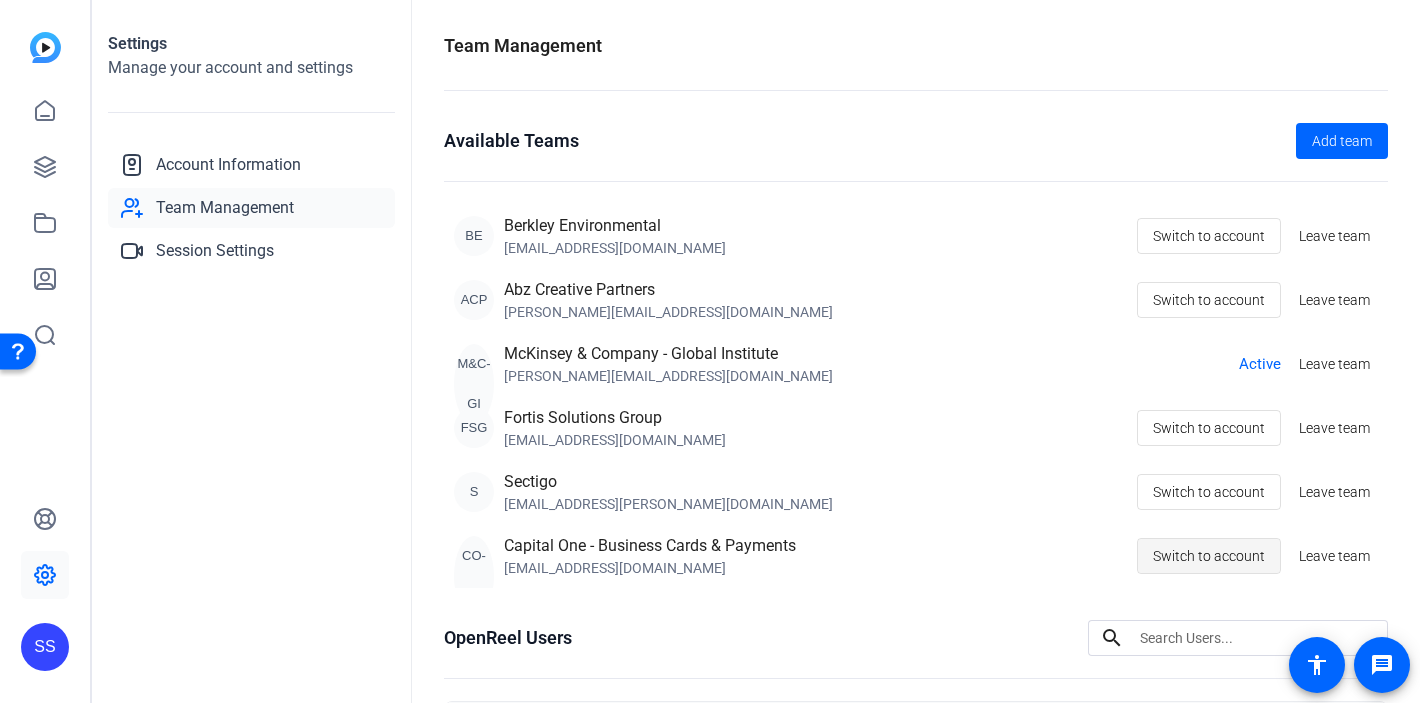 click on "Switch to account" 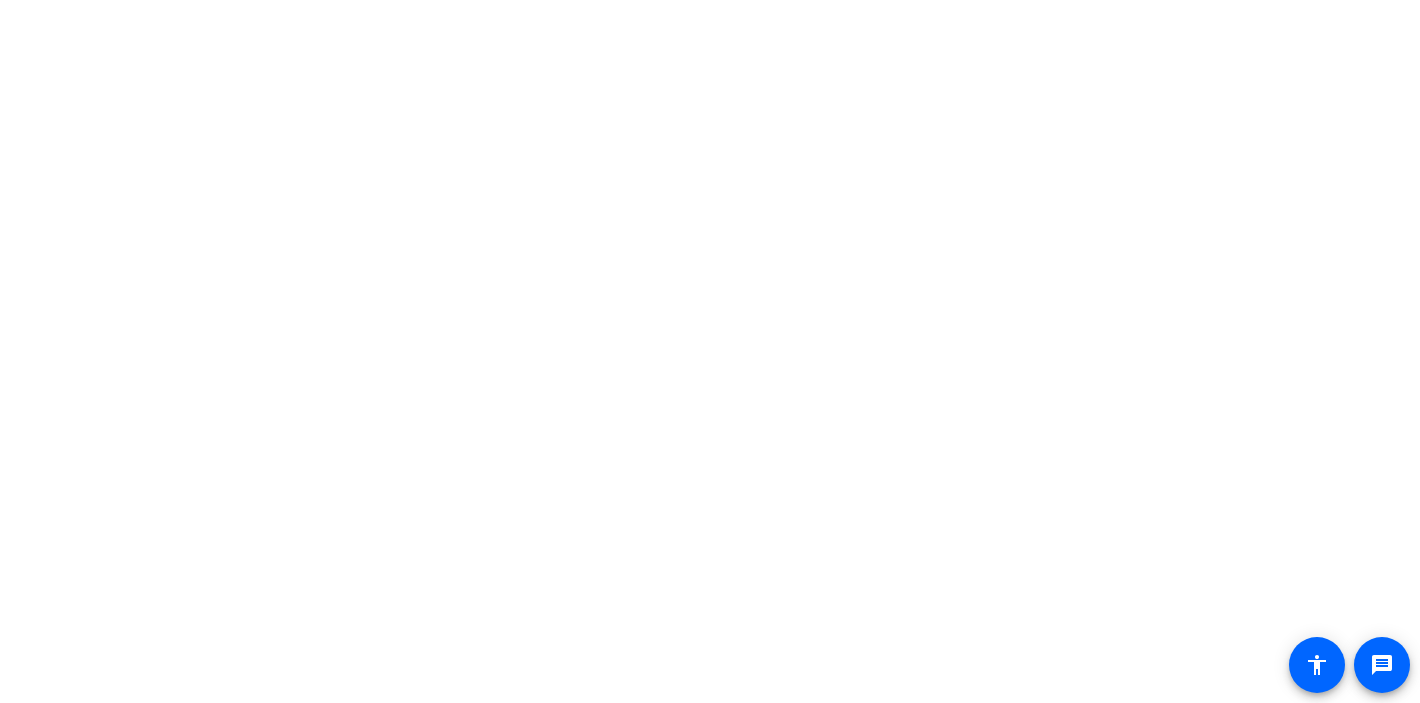 scroll, scrollTop: 0, scrollLeft: 0, axis: both 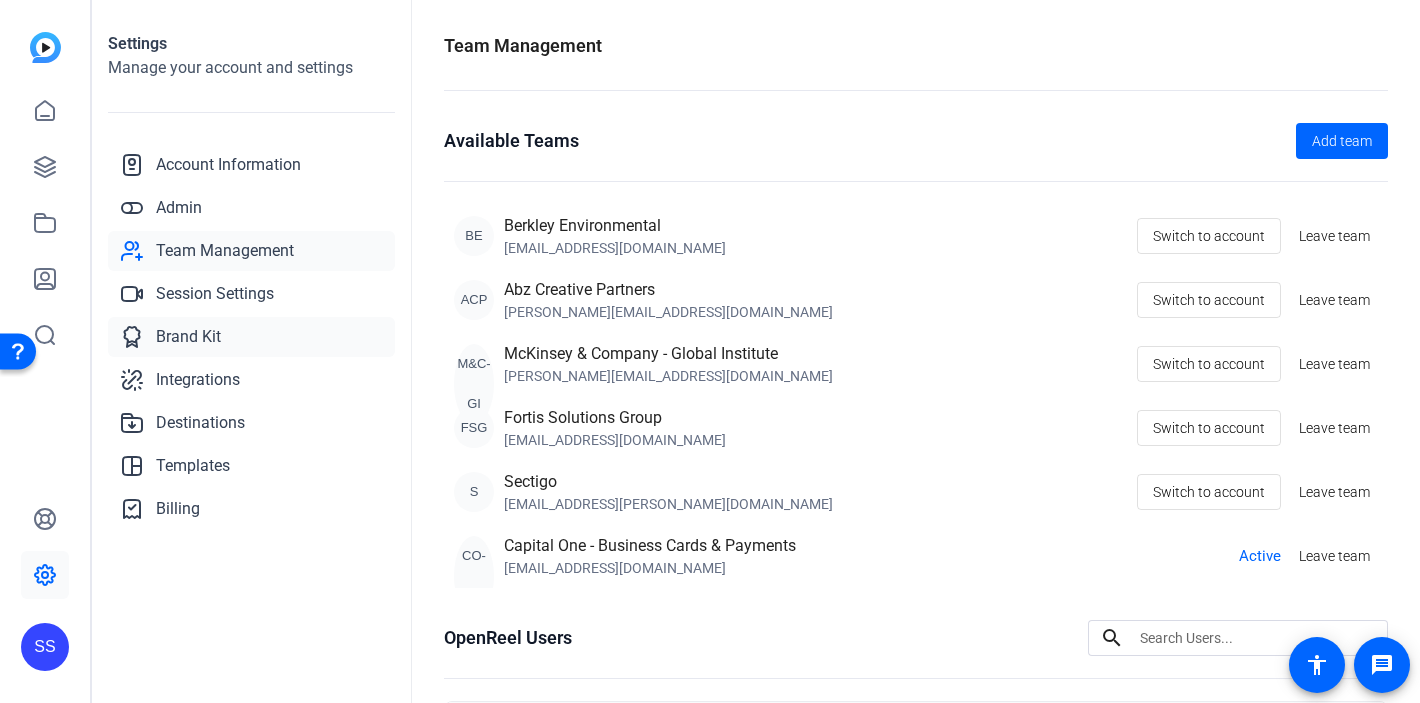 click on "Brand Kit" 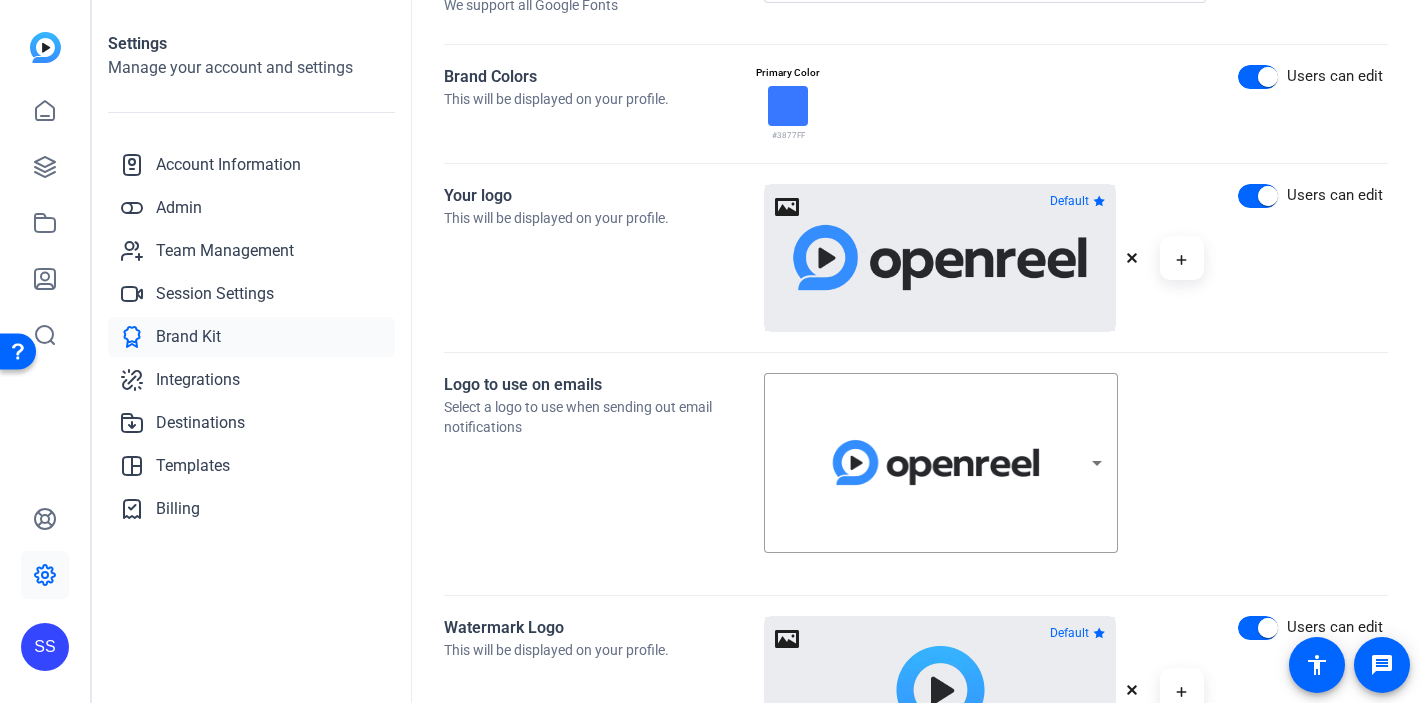 scroll, scrollTop: 381, scrollLeft: 0, axis: vertical 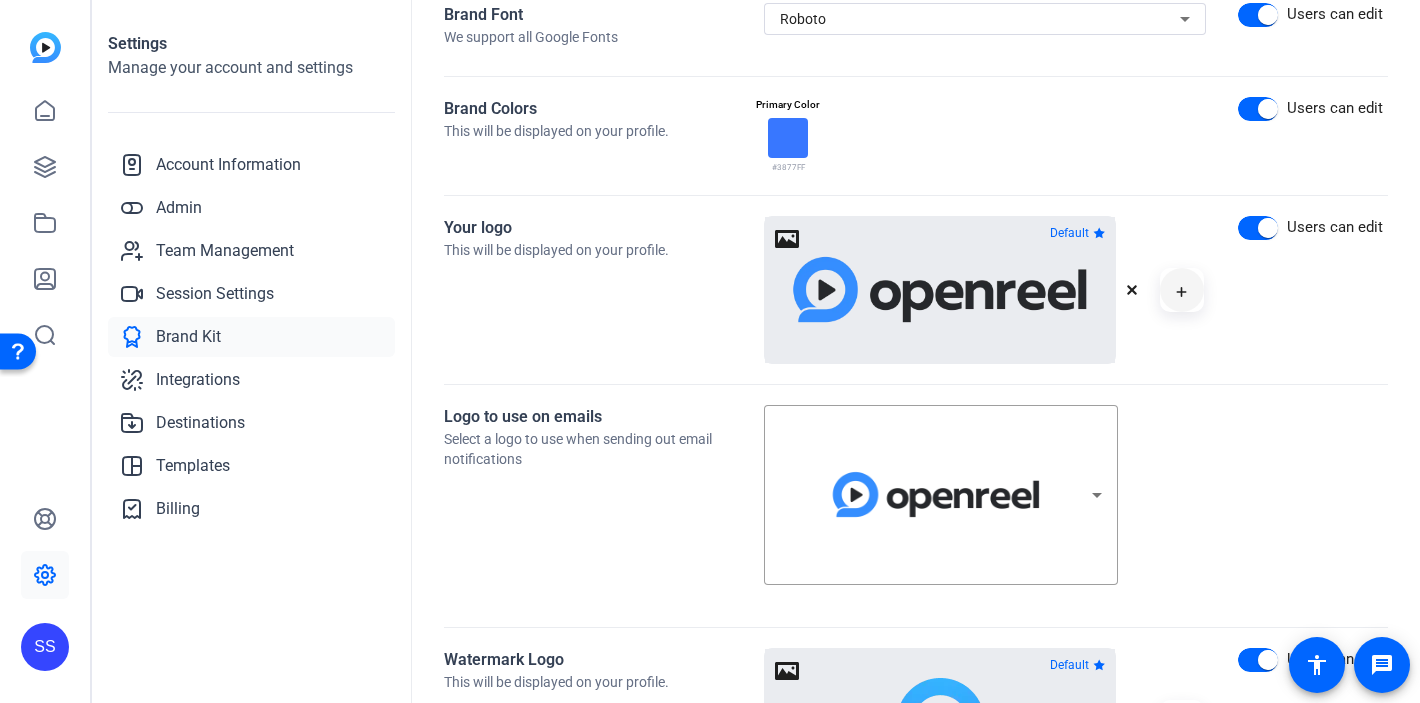 click 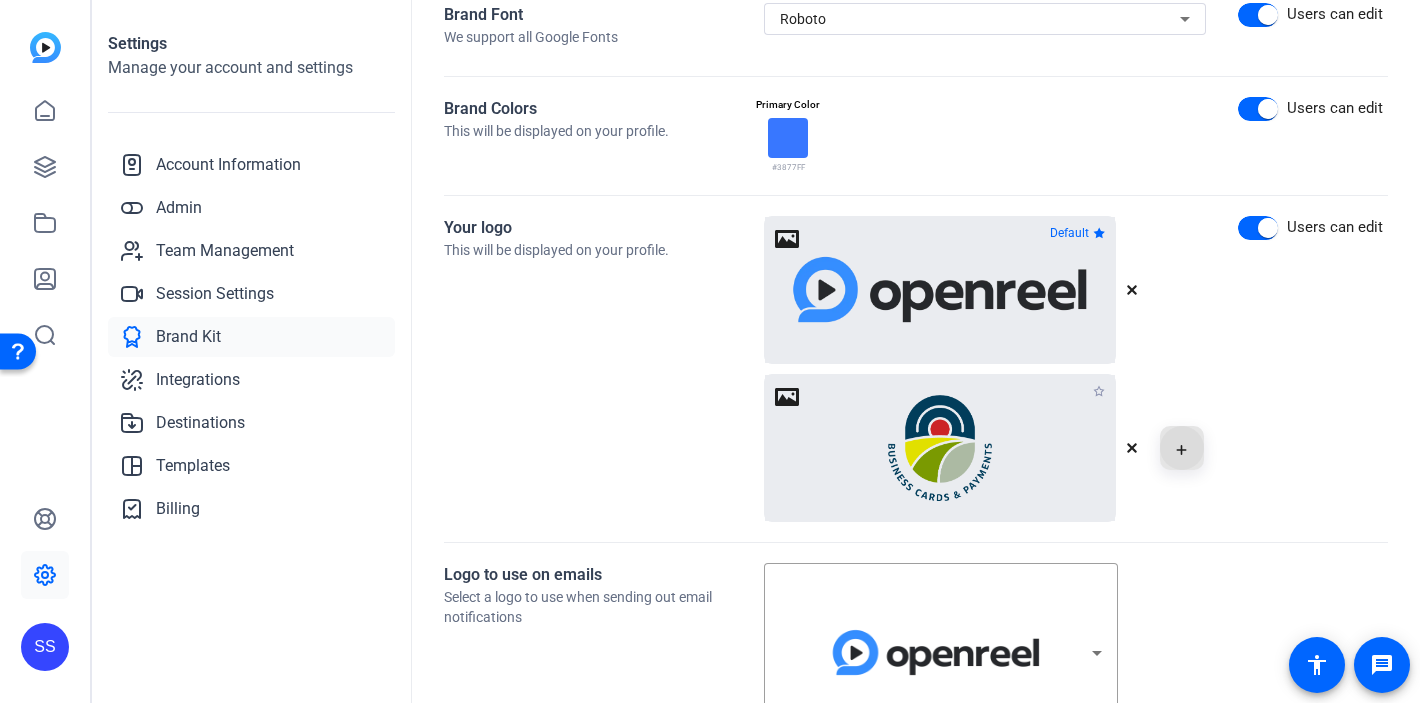 click 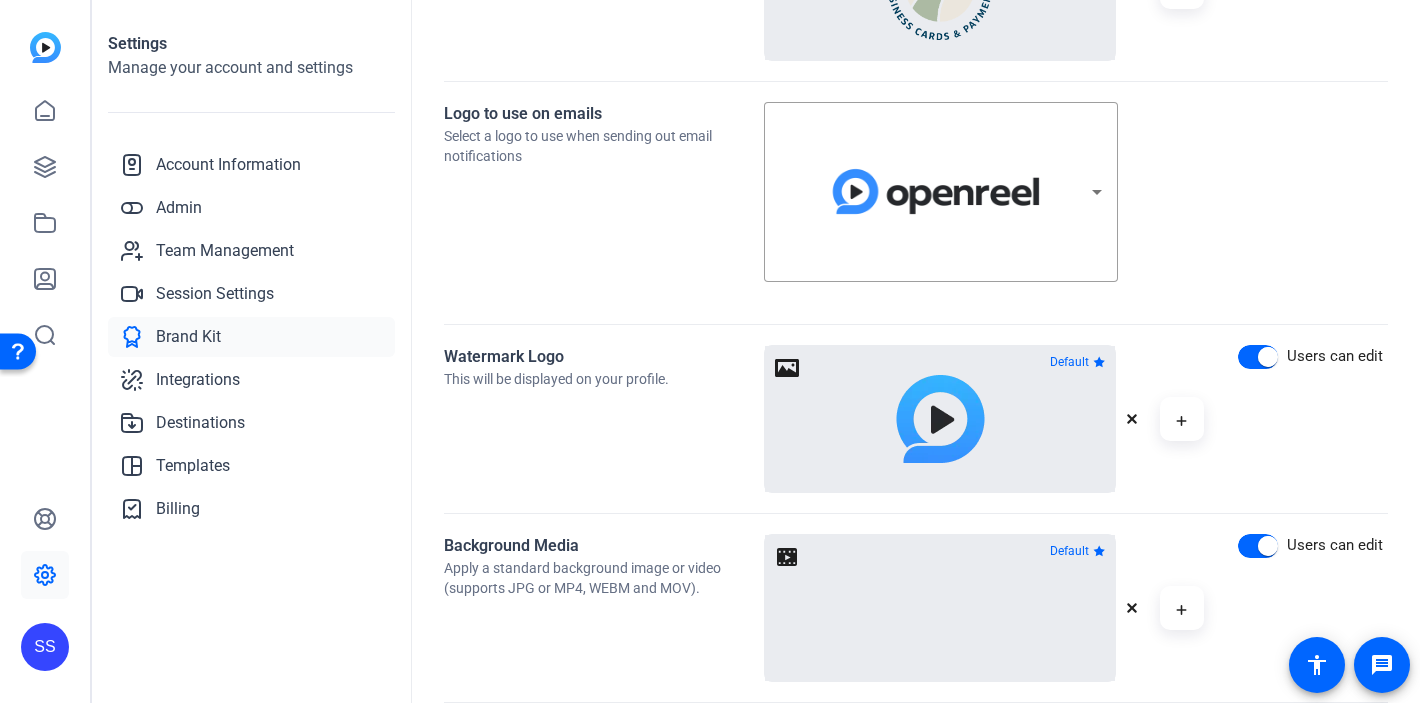 scroll, scrollTop: 1003, scrollLeft: 0, axis: vertical 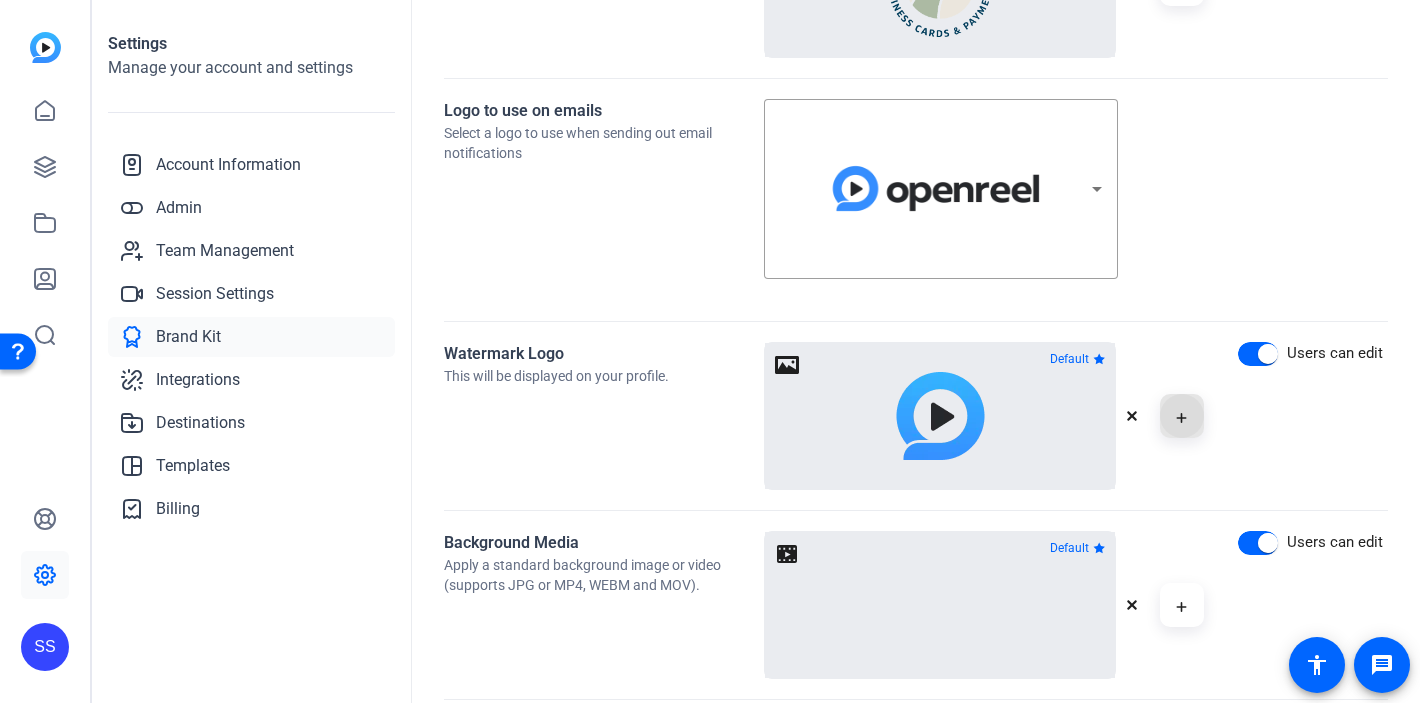 click 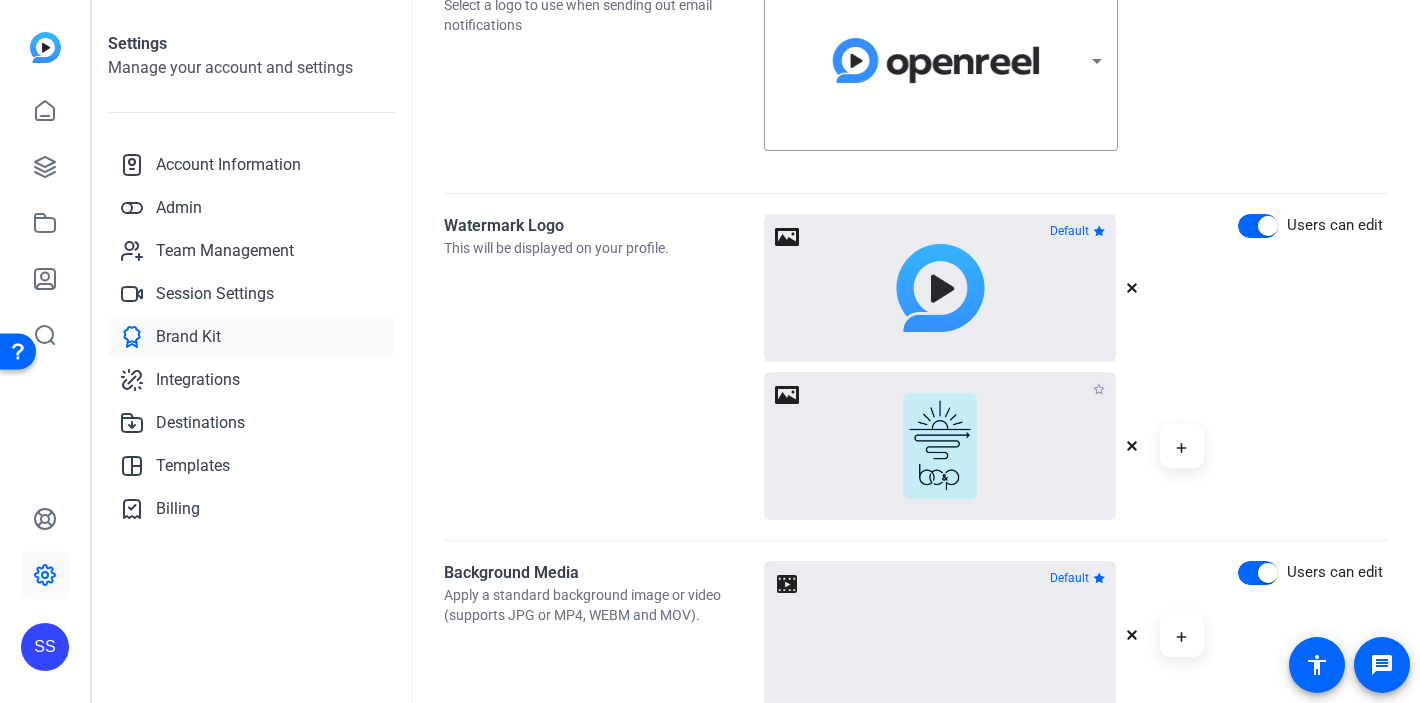 scroll, scrollTop: 1164, scrollLeft: 0, axis: vertical 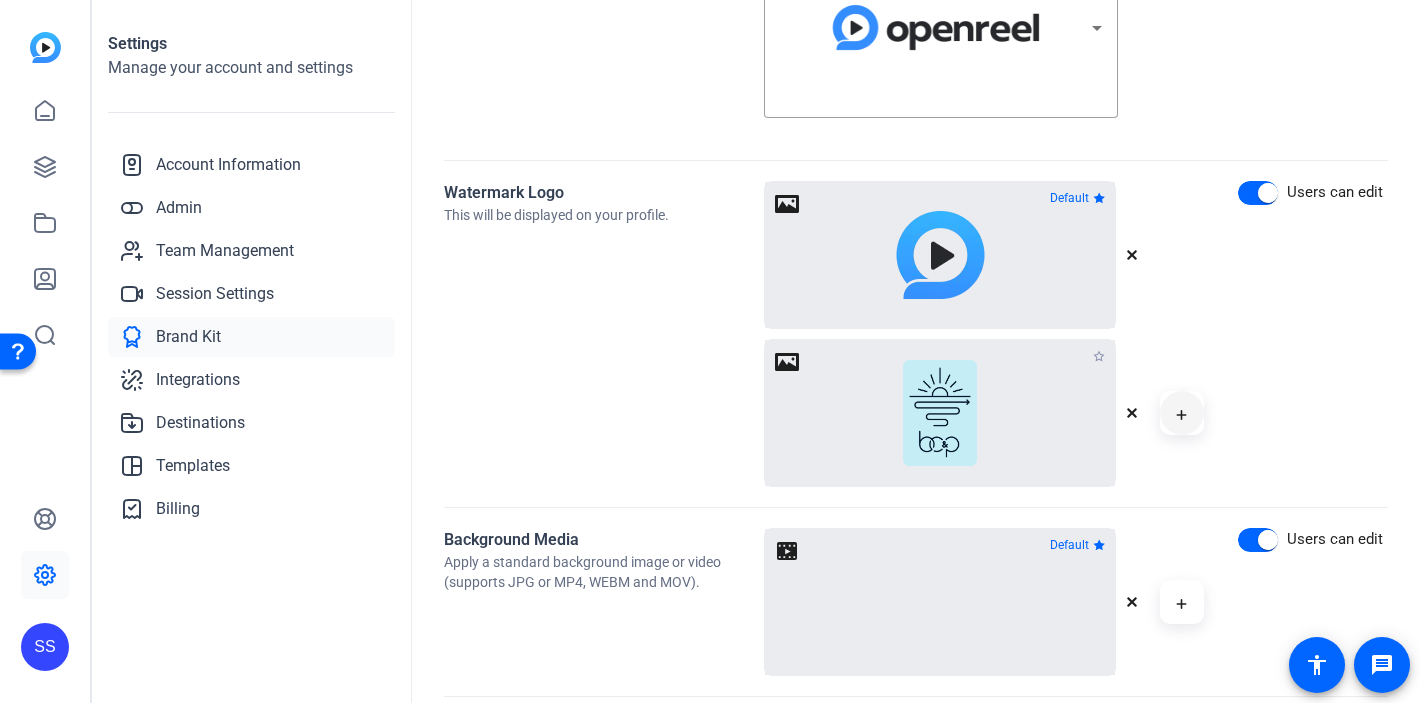 click 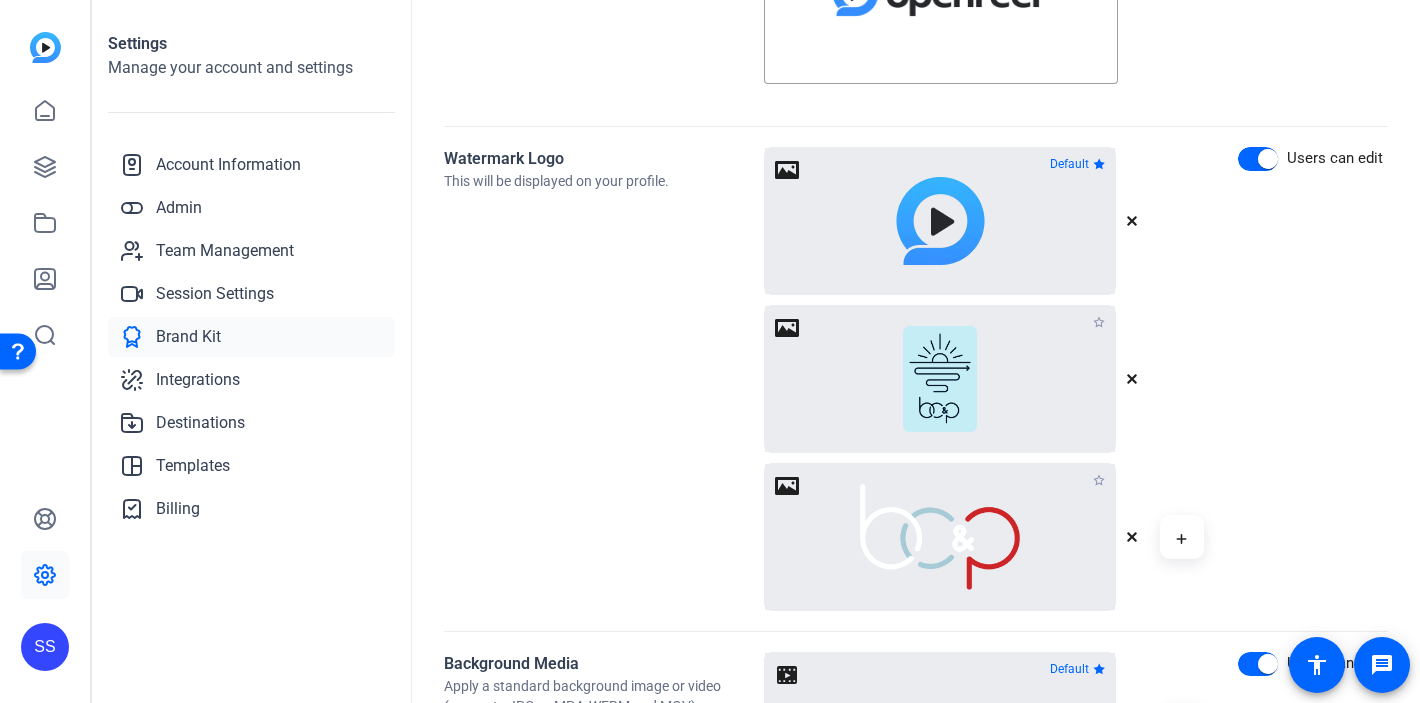 scroll, scrollTop: 1295, scrollLeft: 0, axis: vertical 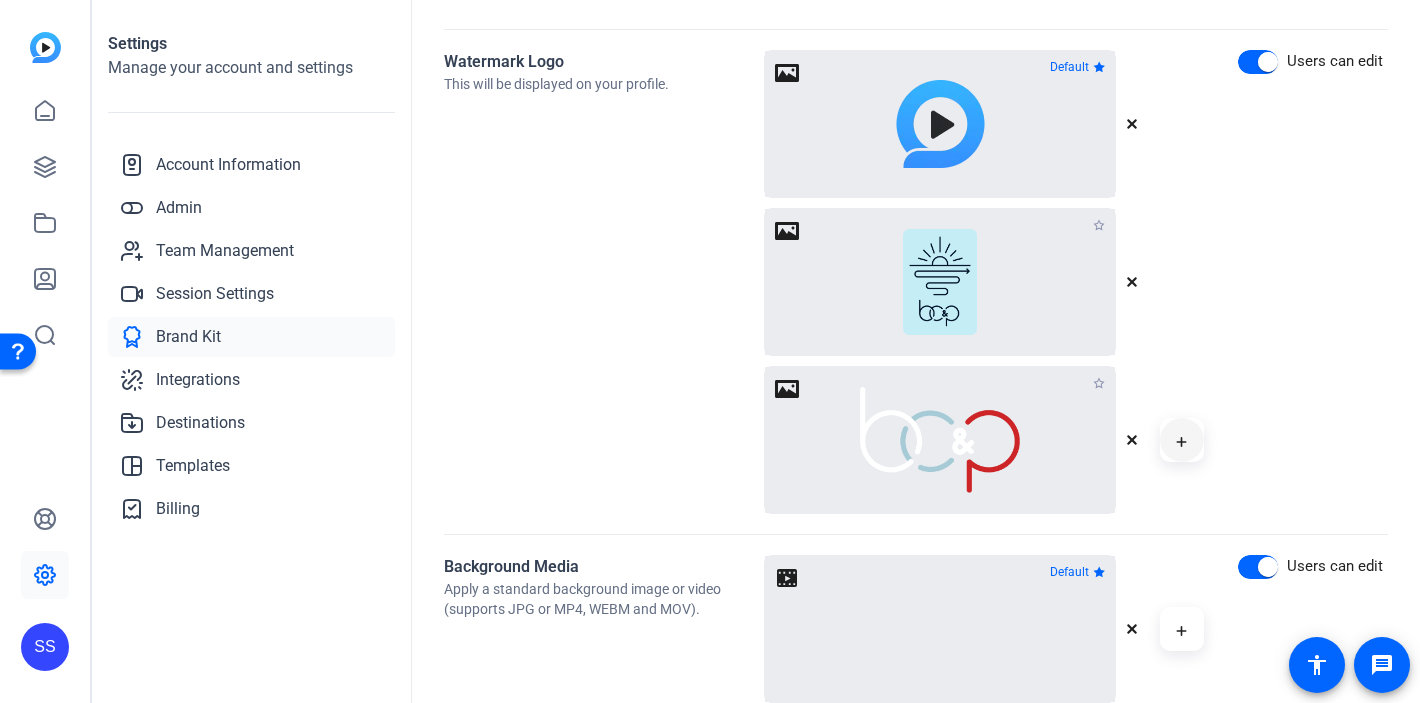 click 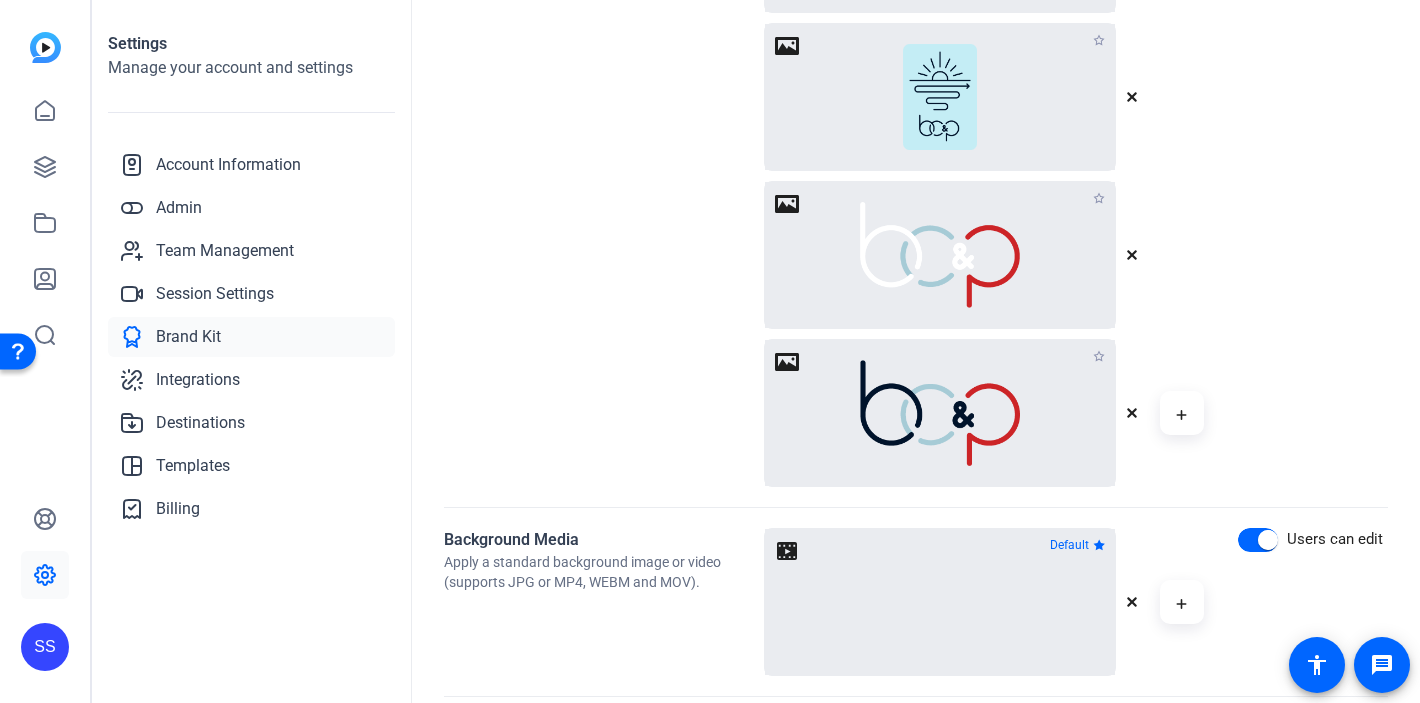 scroll, scrollTop: 1505, scrollLeft: 0, axis: vertical 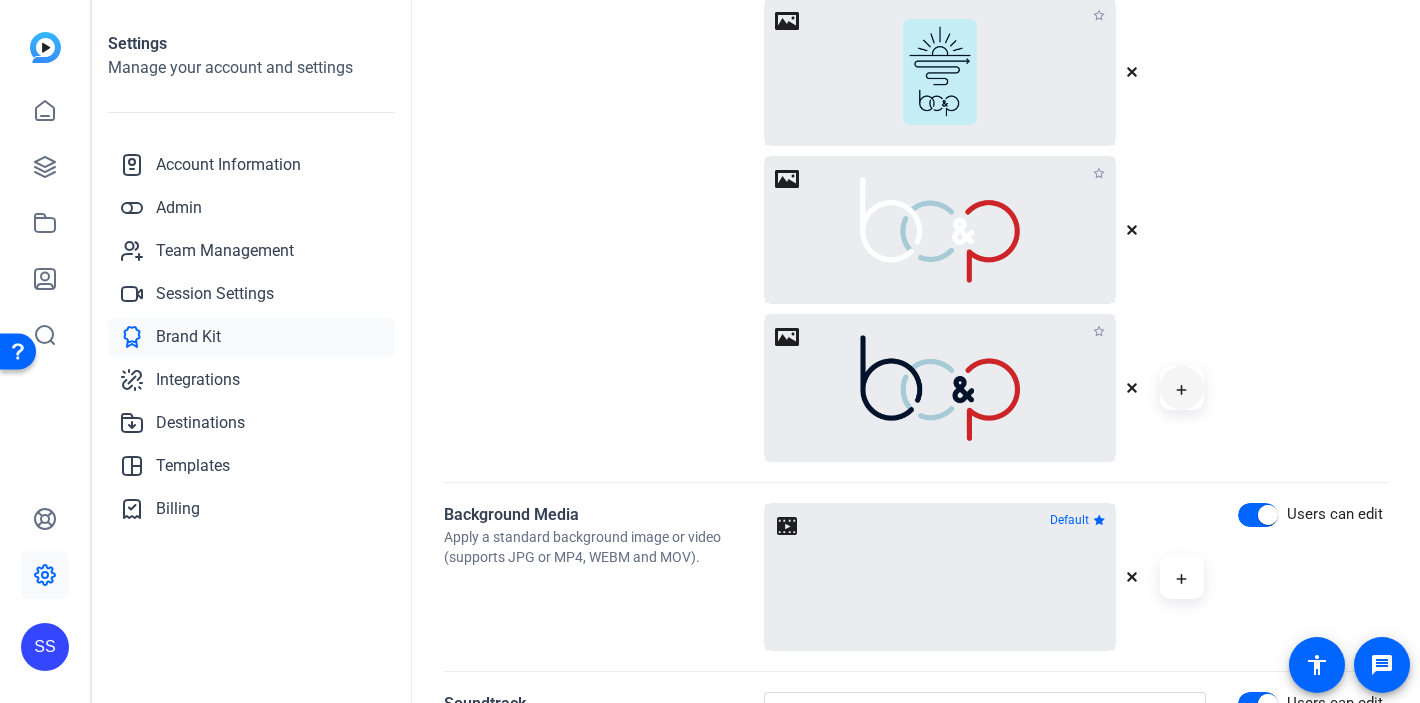 click 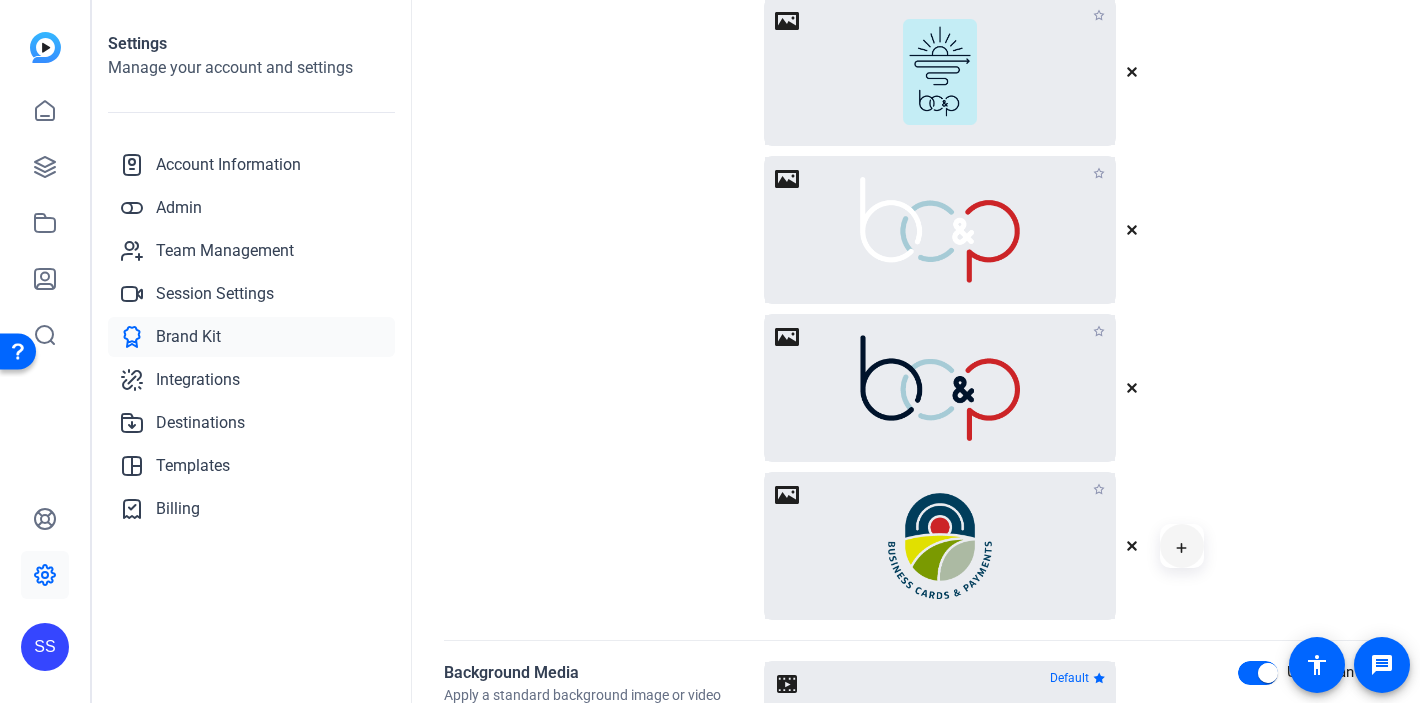 click 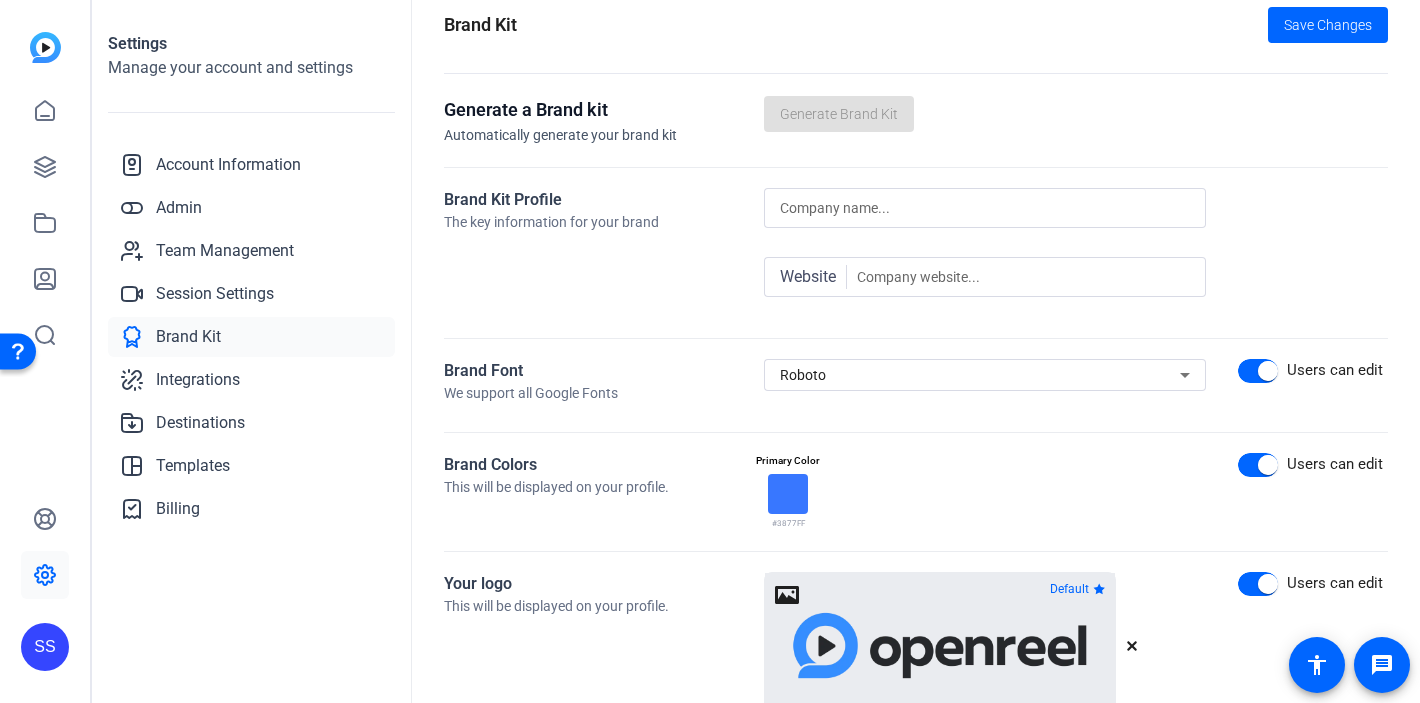 scroll, scrollTop: 448, scrollLeft: 0, axis: vertical 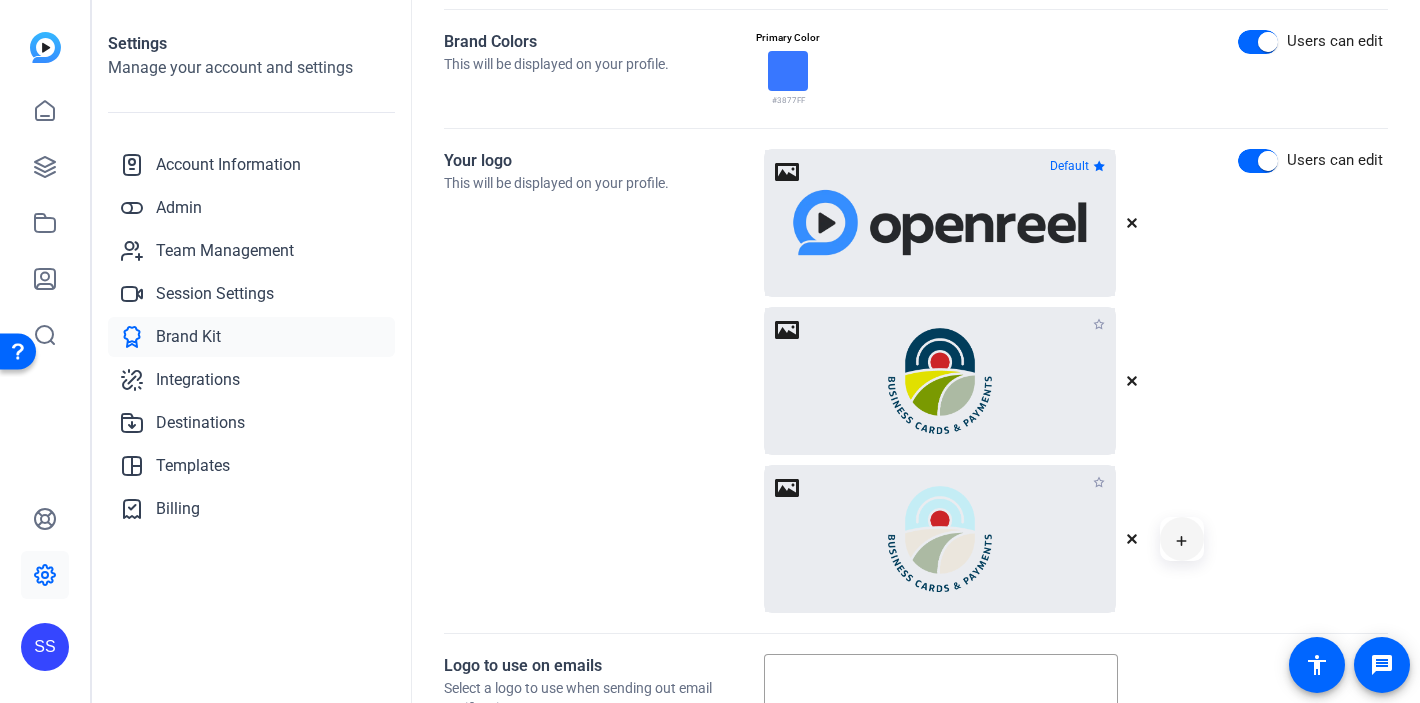 click 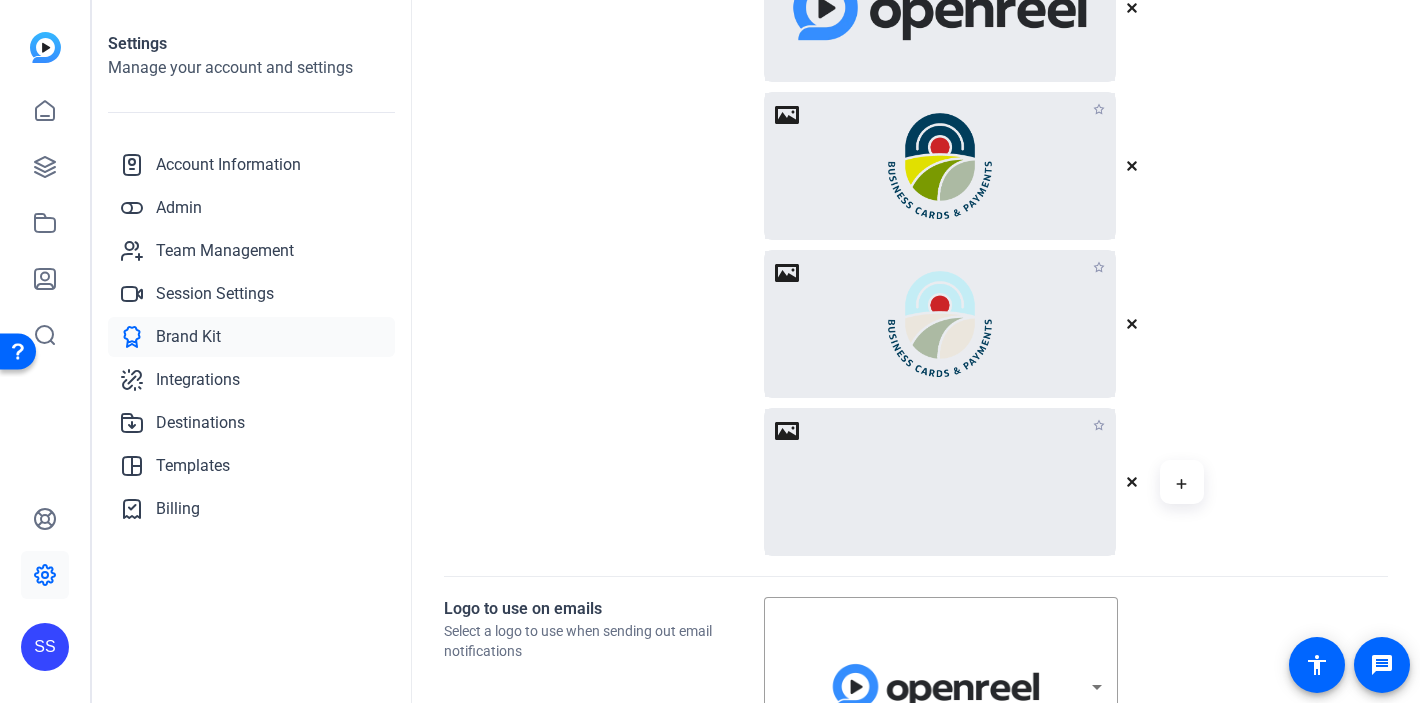 scroll, scrollTop: 664, scrollLeft: 0, axis: vertical 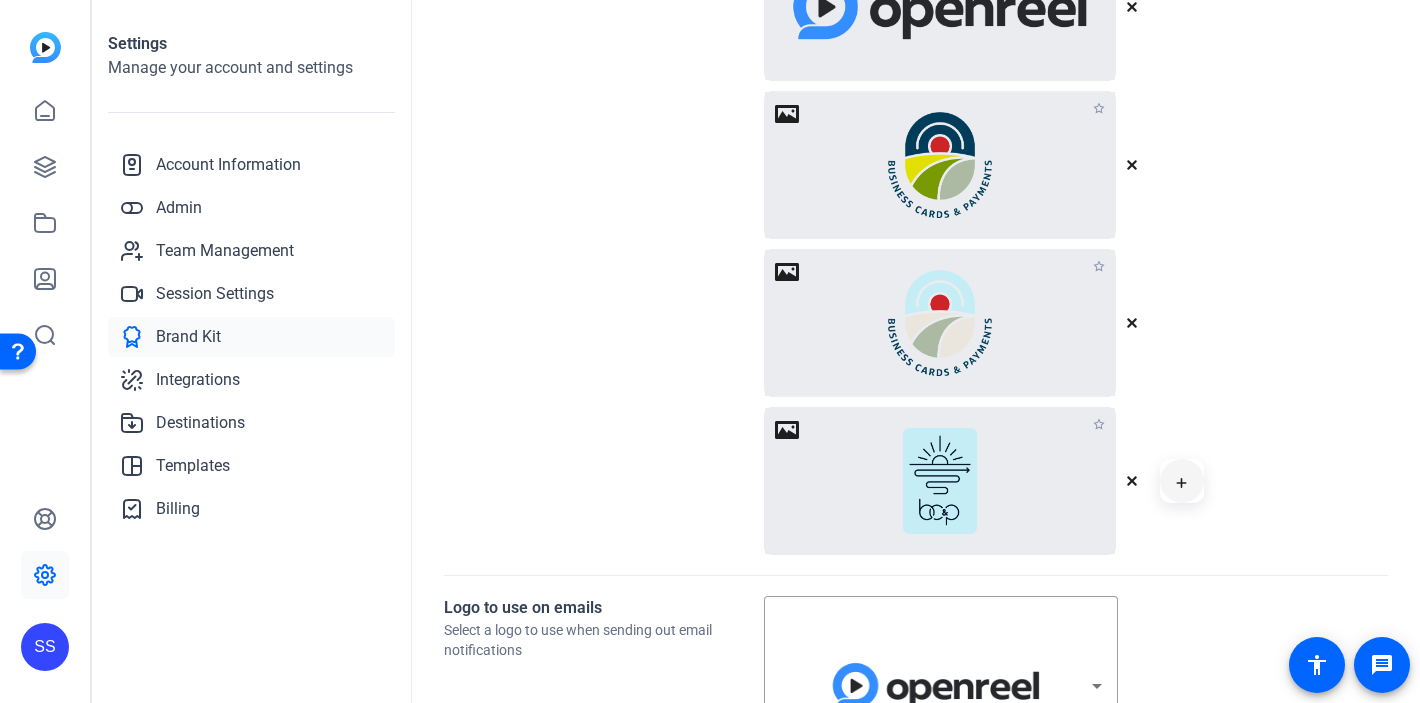 click 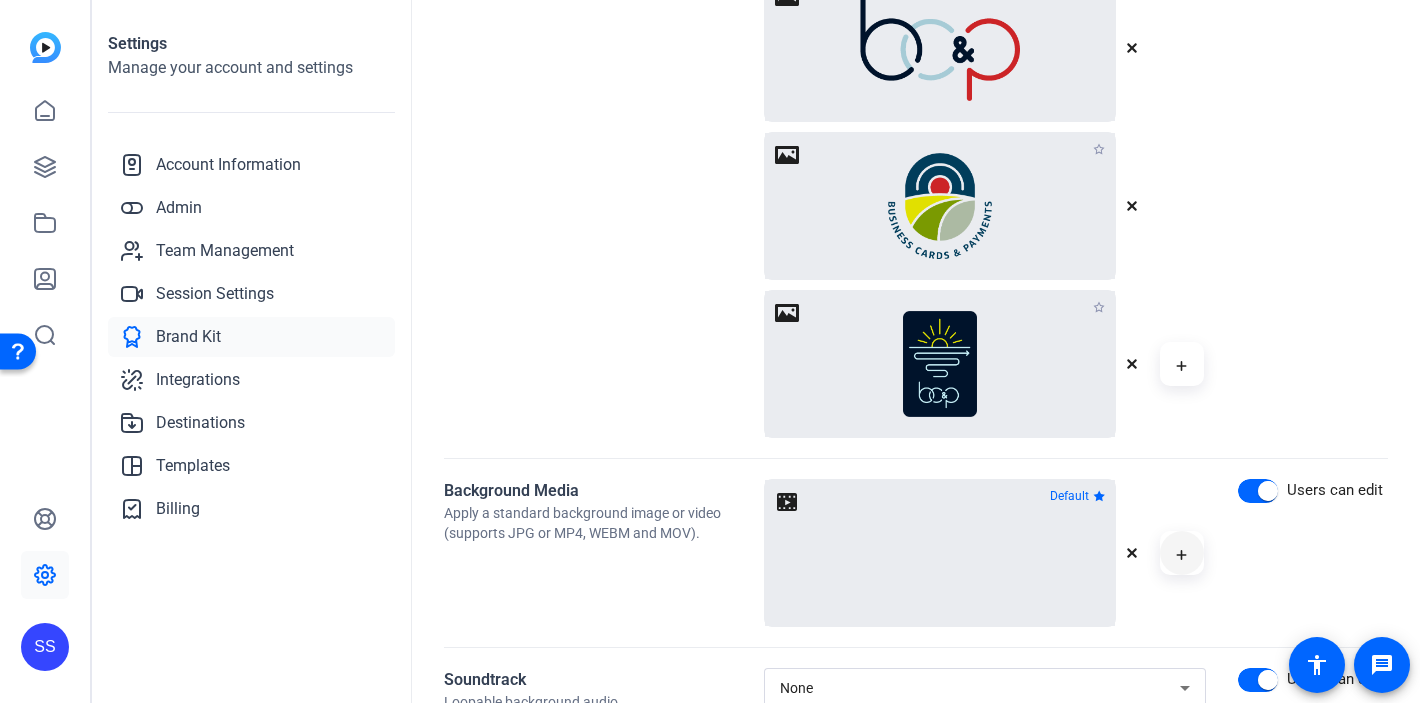 scroll, scrollTop: 2195, scrollLeft: 0, axis: vertical 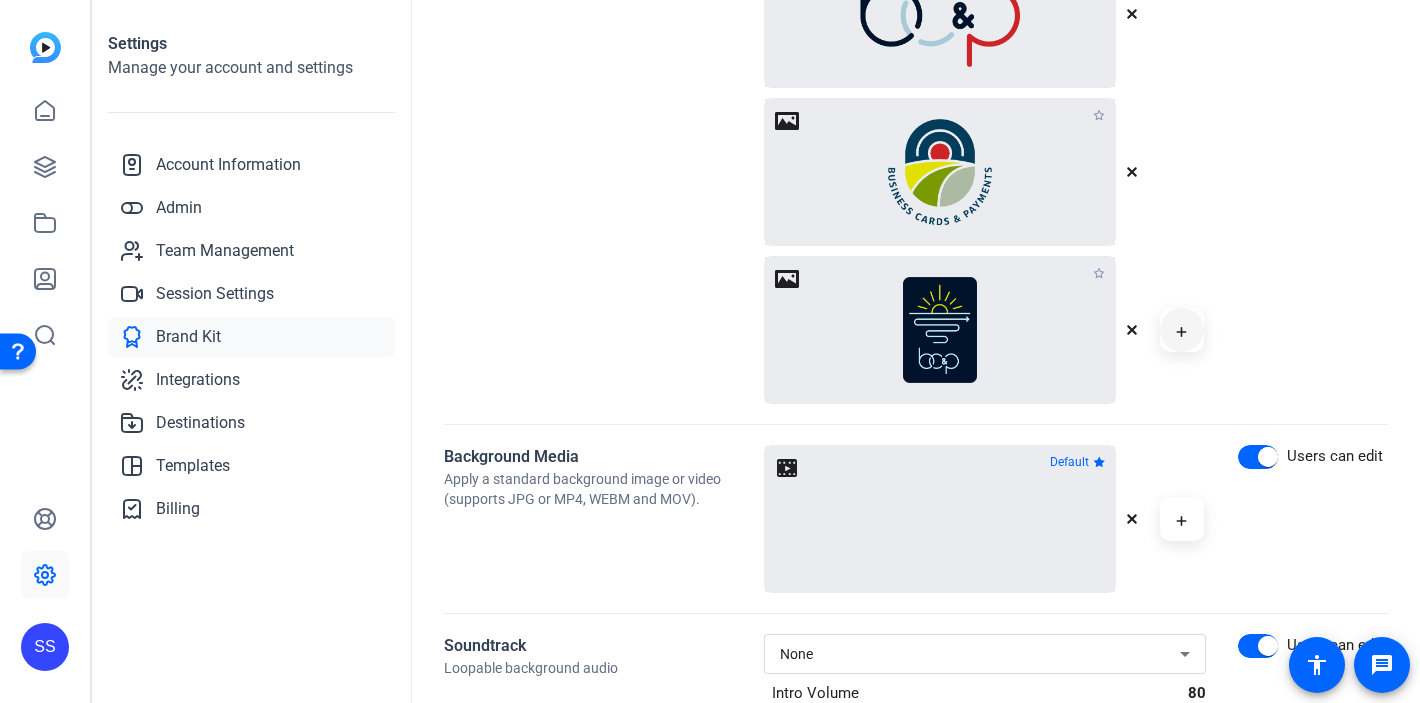 click 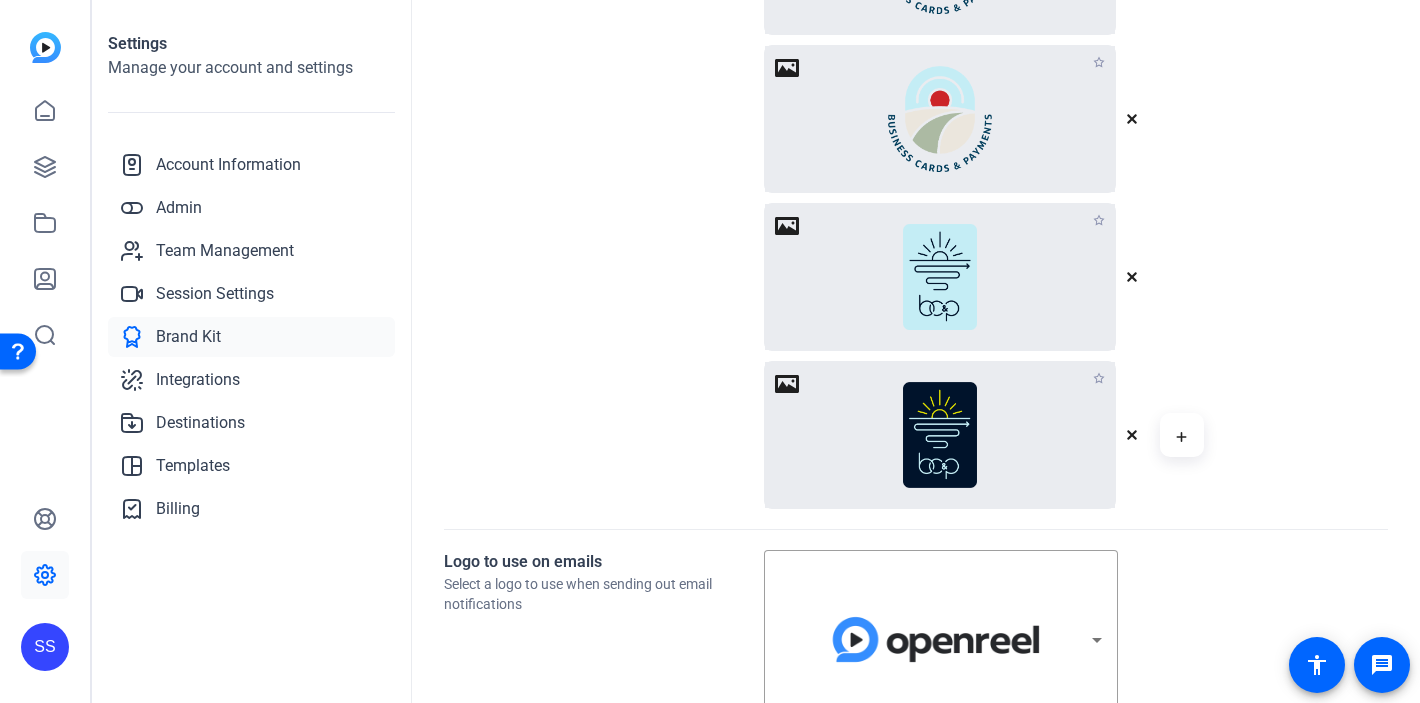 scroll, scrollTop: 943, scrollLeft: 0, axis: vertical 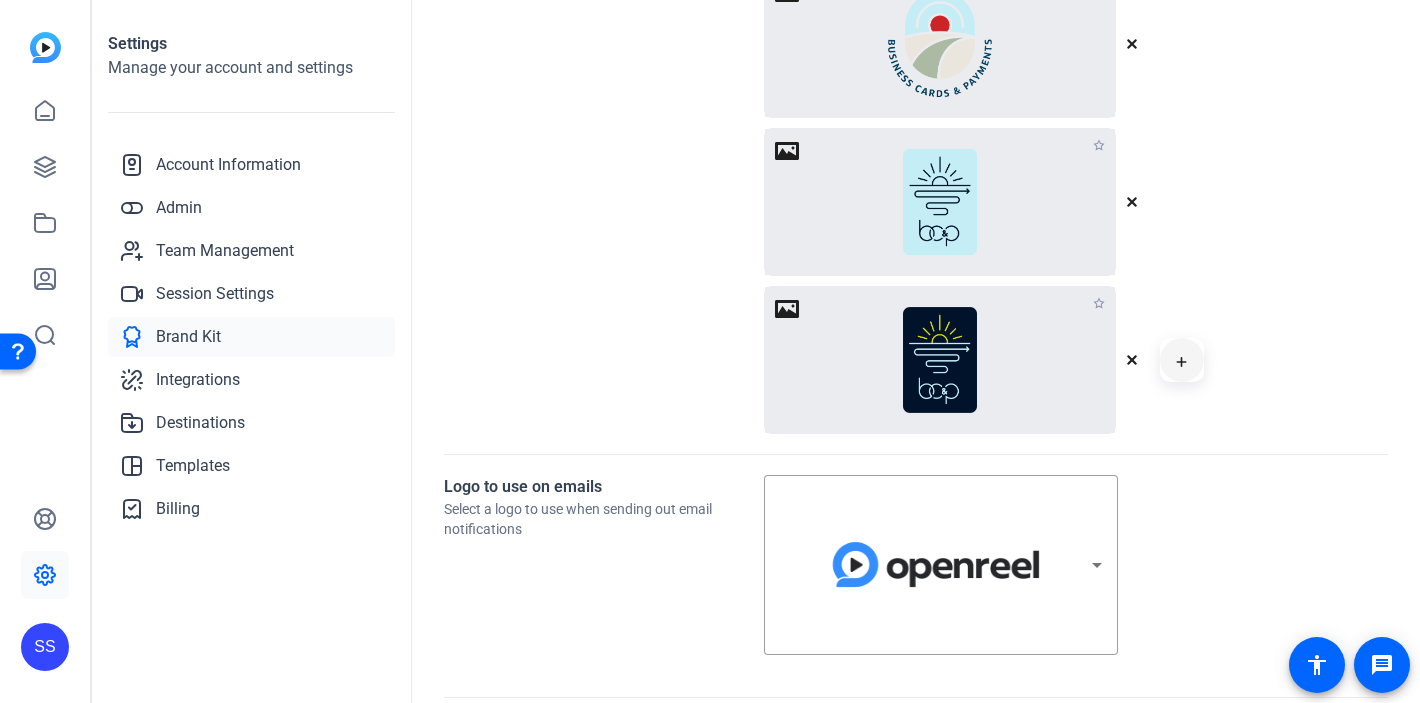 click 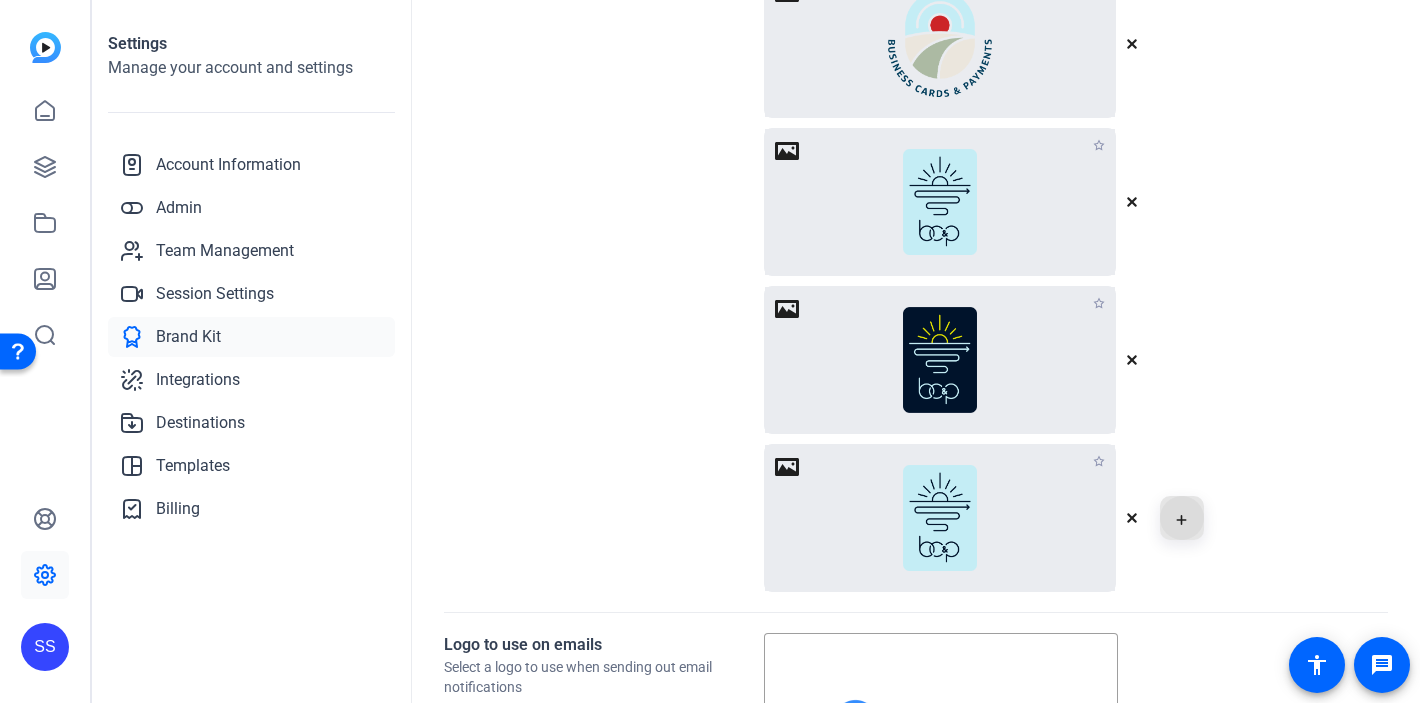 click 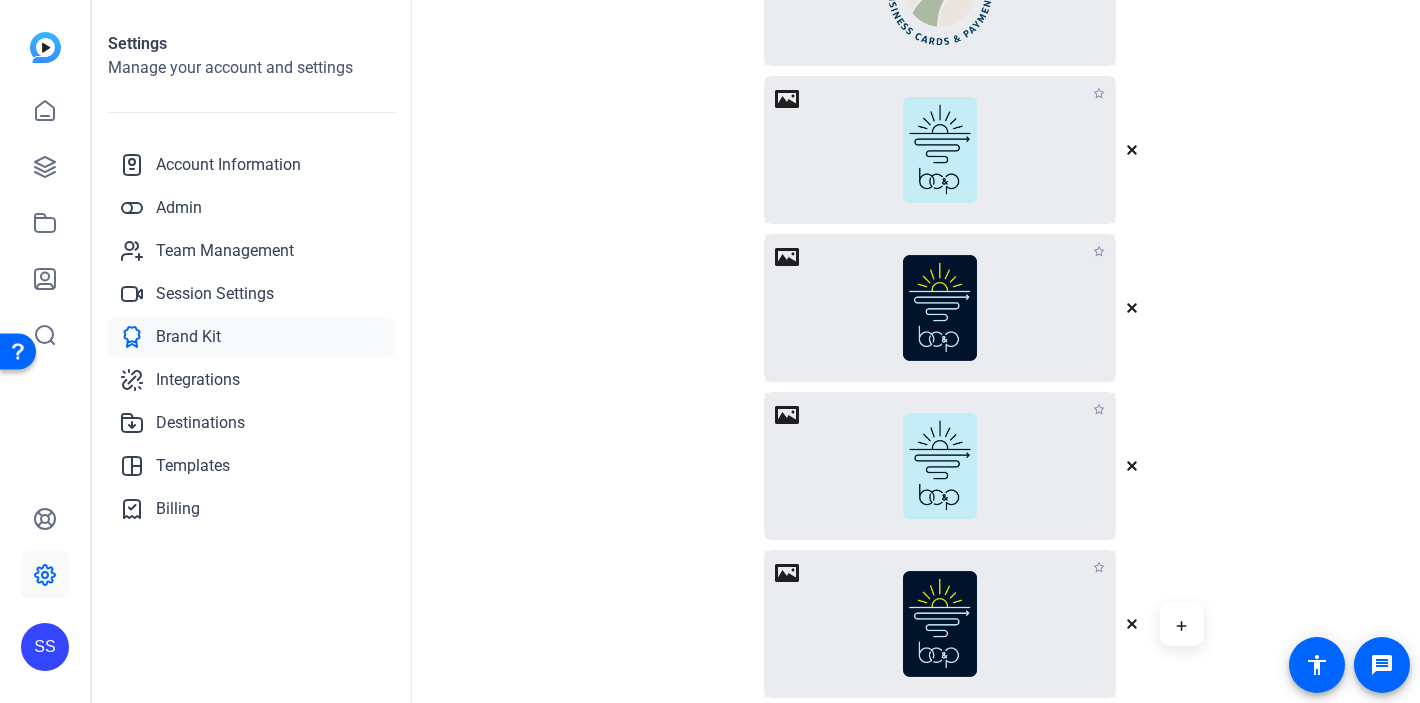 scroll, scrollTop: 1106, scrollLeft: 0, axis: vertical 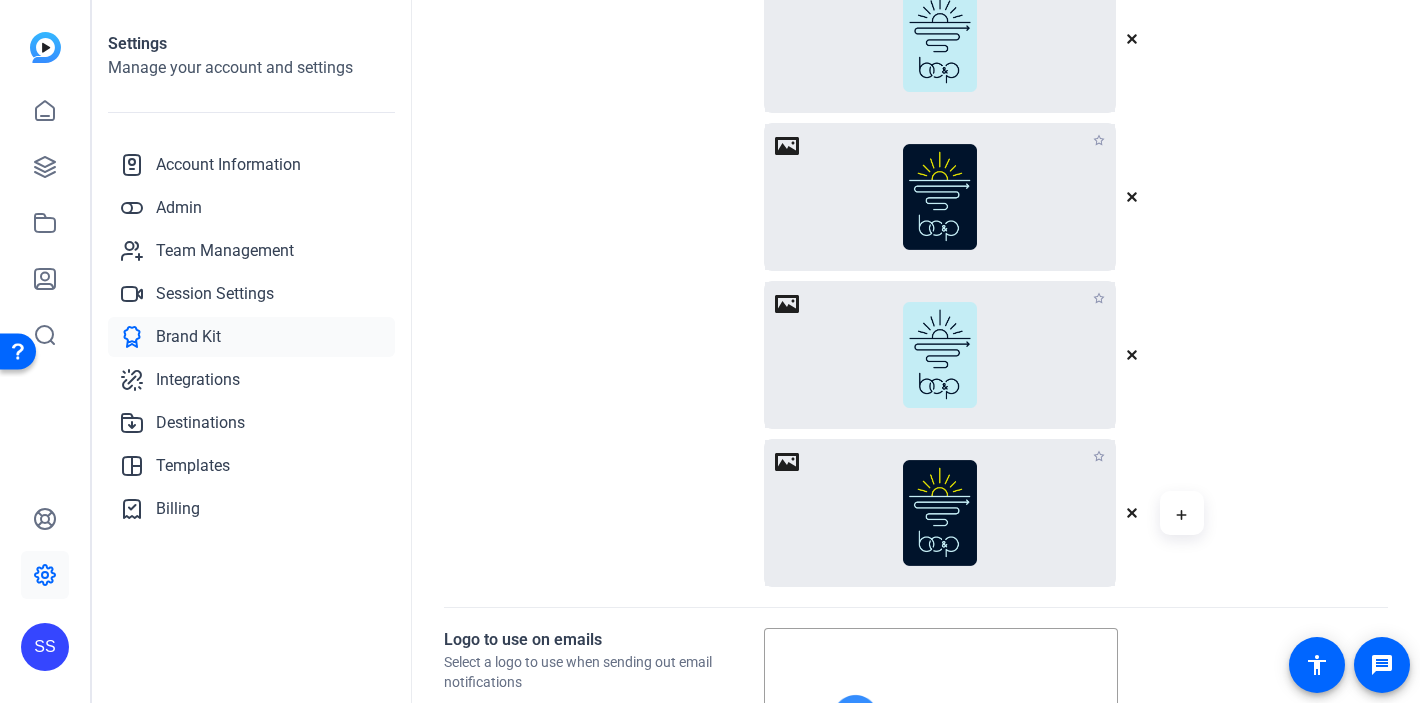 click 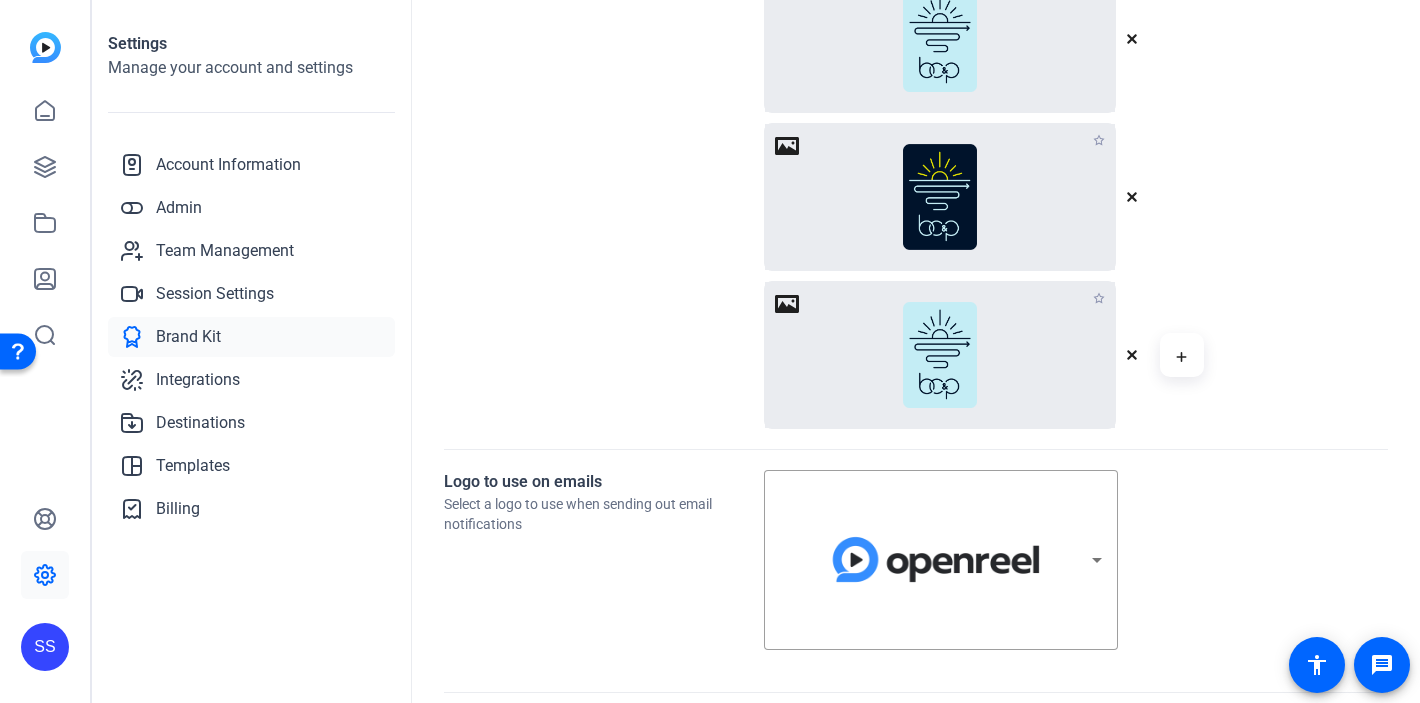 click 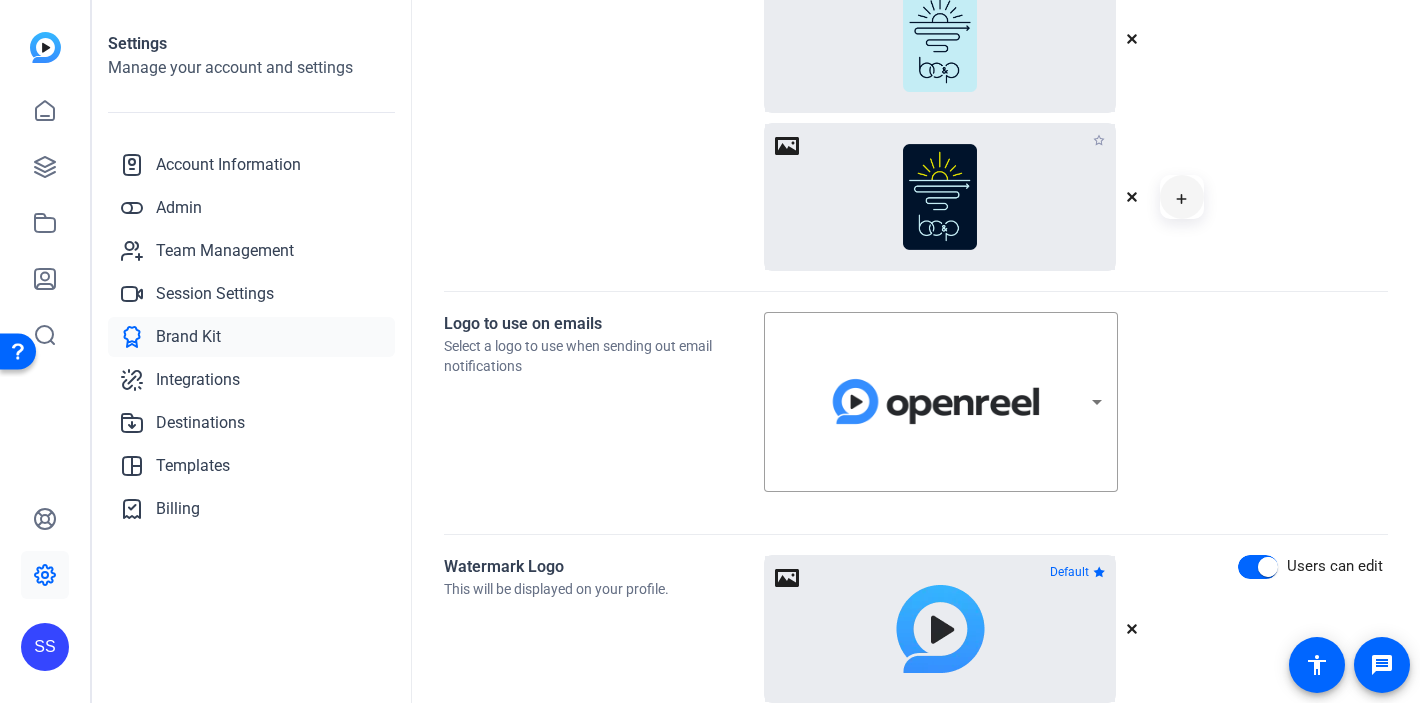 click 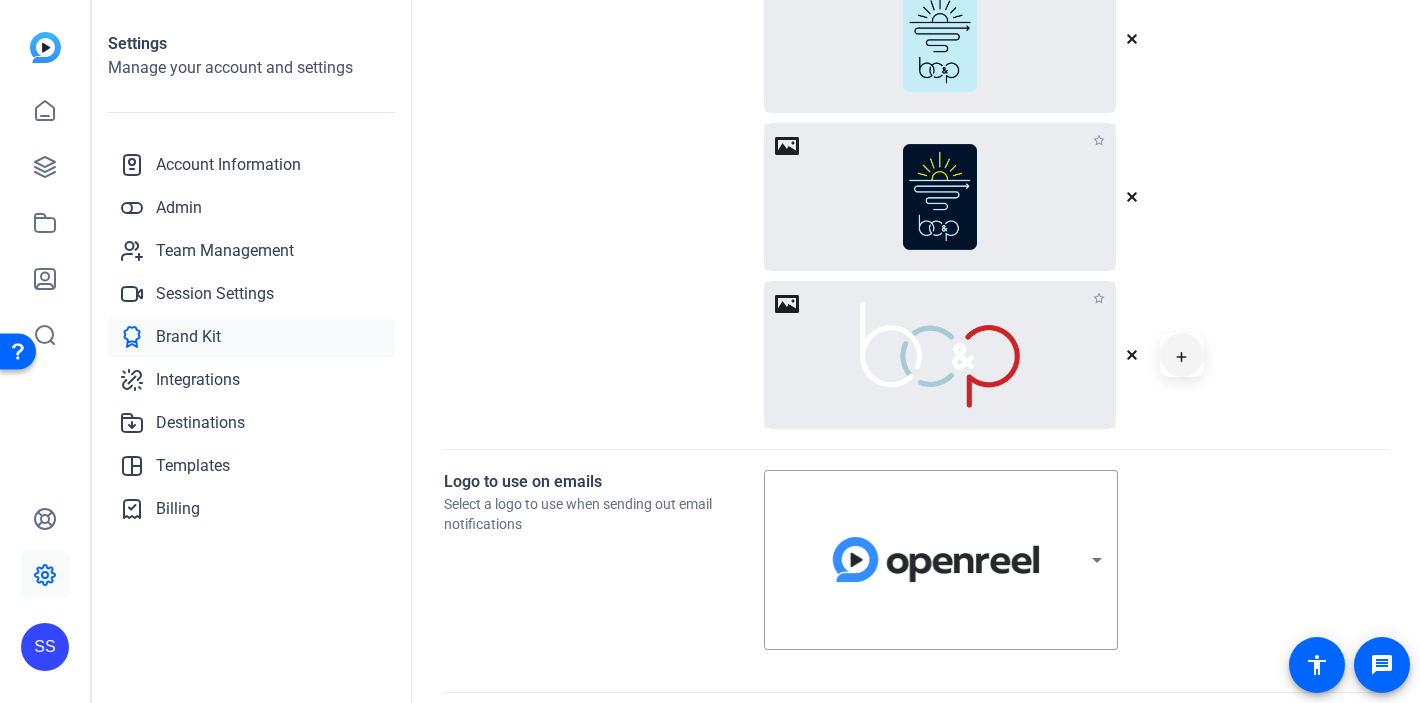 click 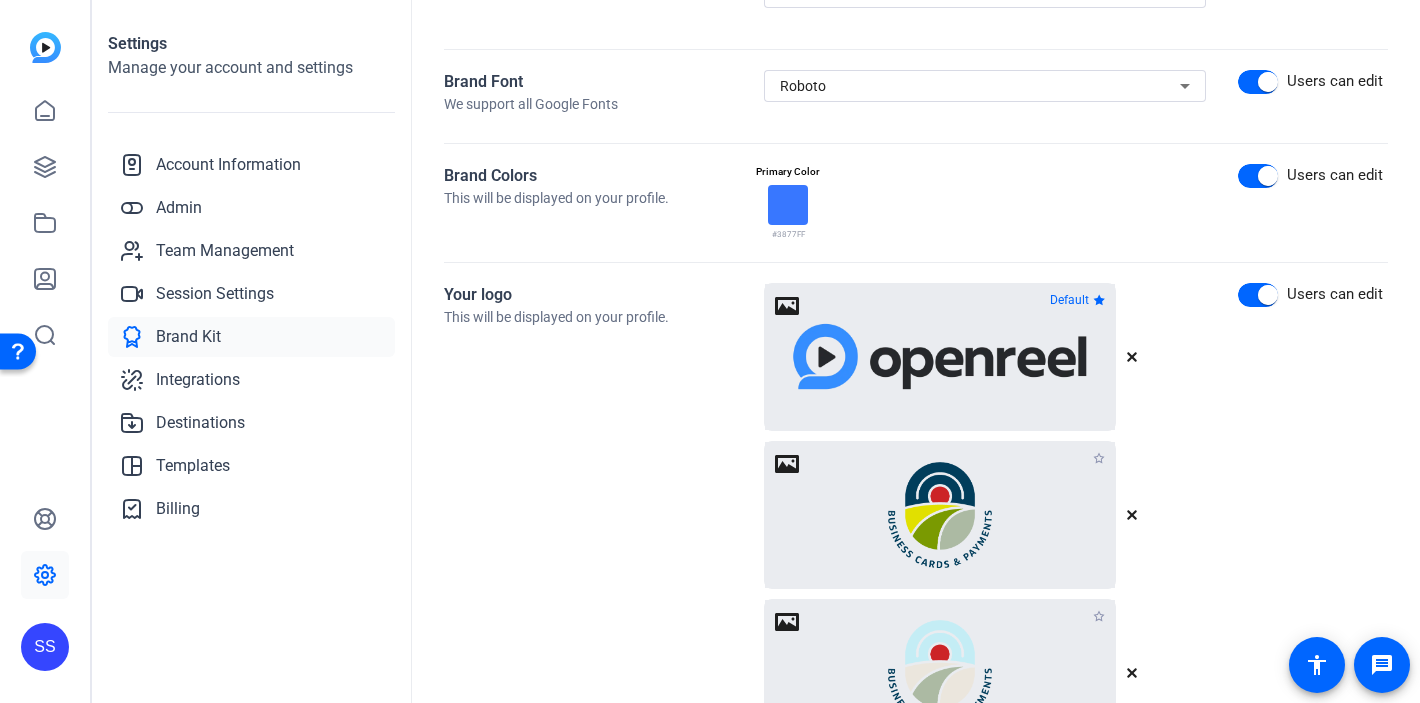 scroll, scrollTop: 354, scrollLeft: 0, axis: vertical 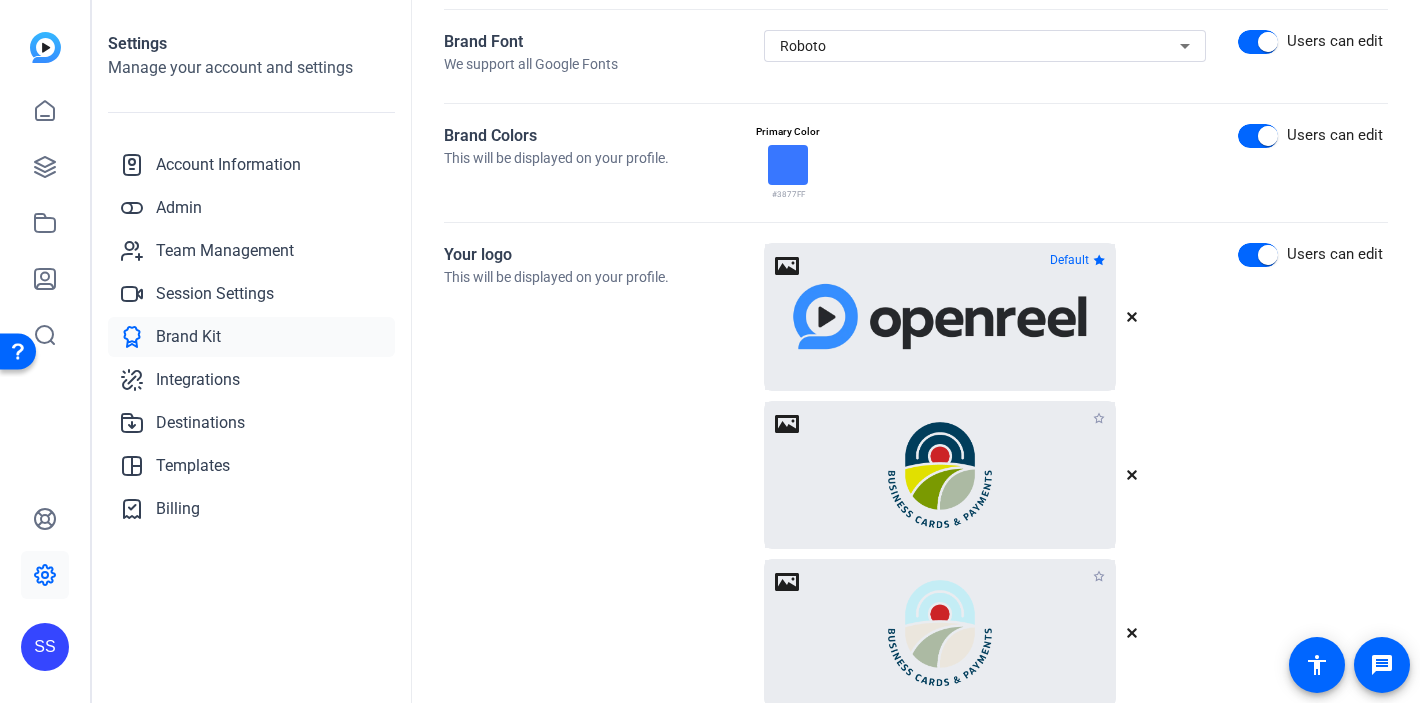 click 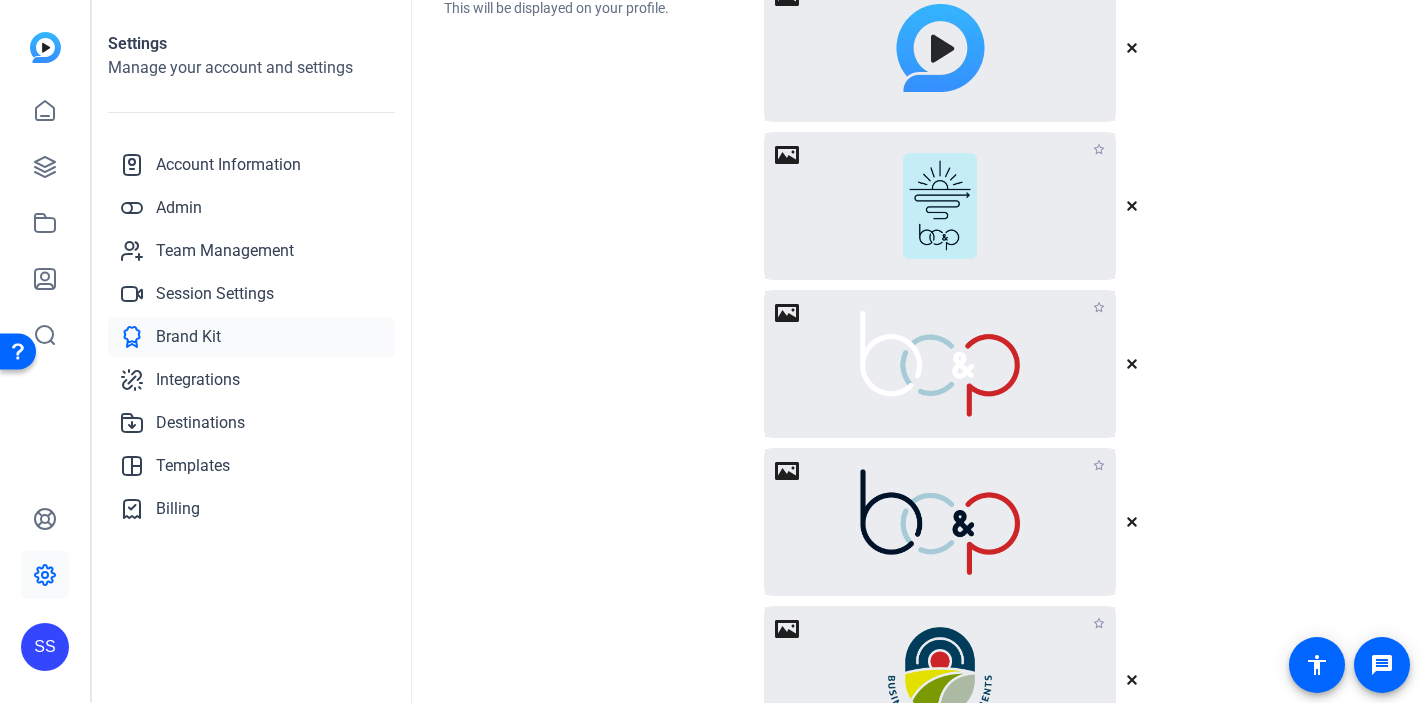 scroll, scrollTop: 2062, scrollLeft: 0, axis: vertical 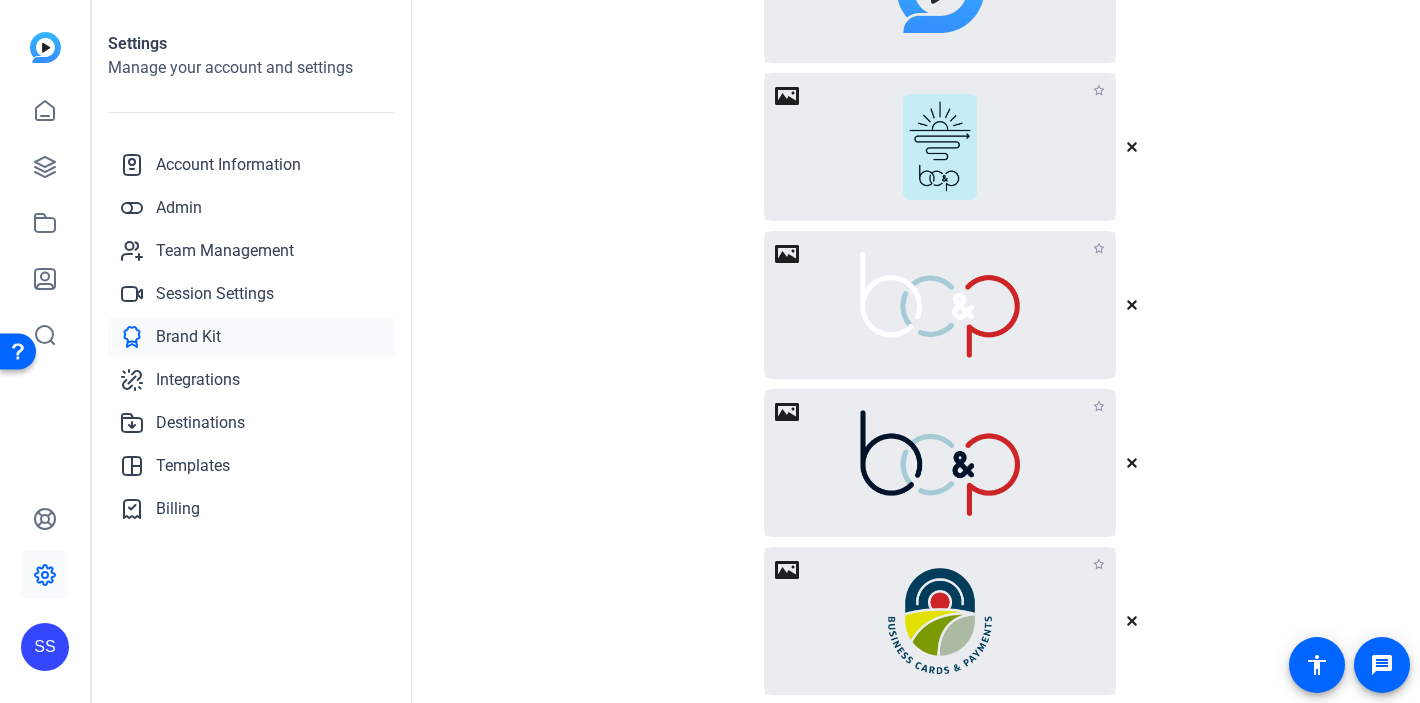 click 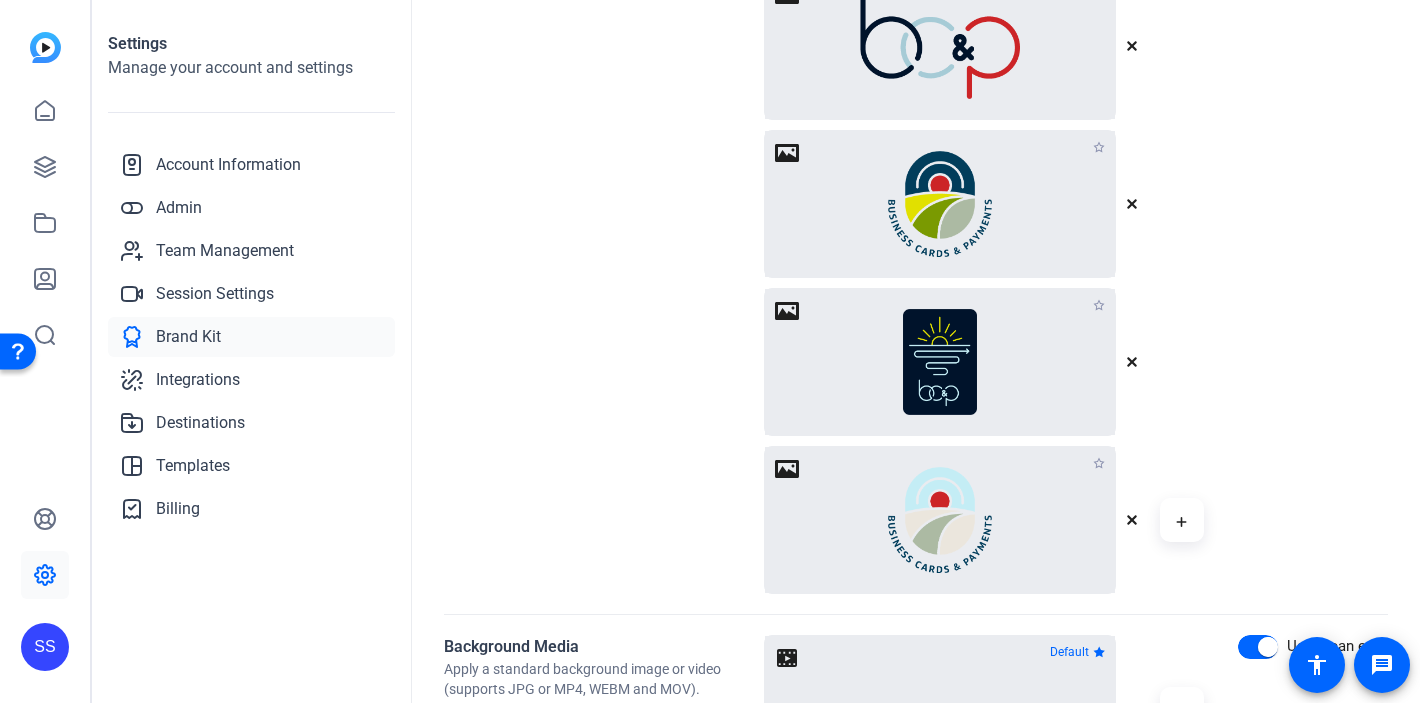 scroll, scrollTop: 2861, scrollLeft: 0, axis: vertical 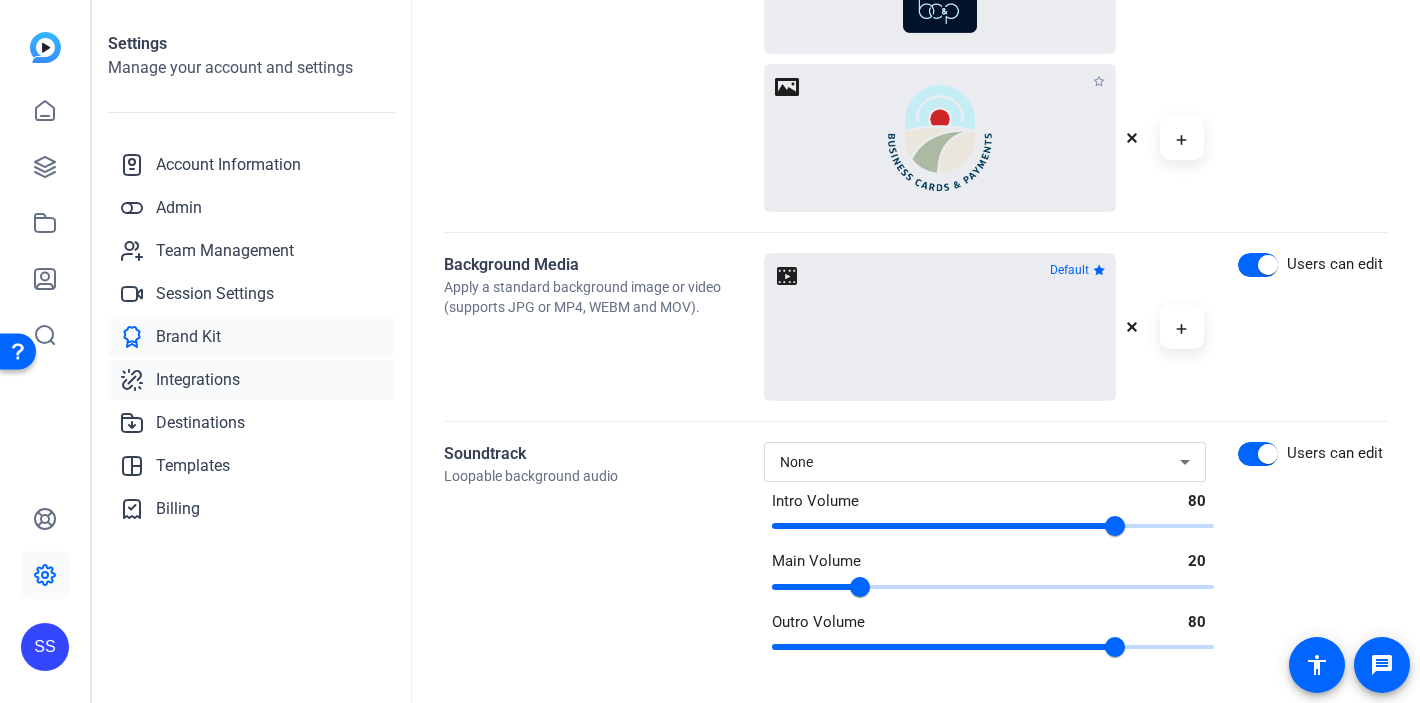 click on "Integrations" 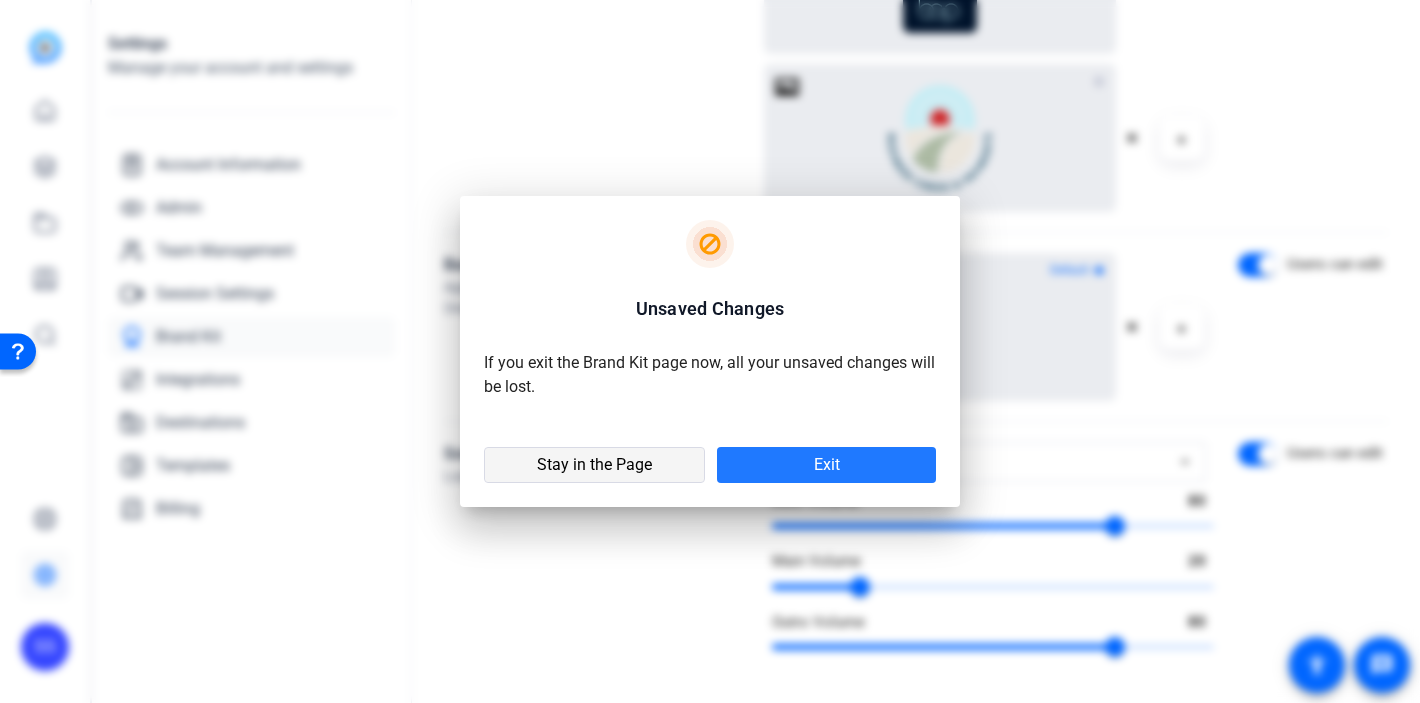 click on "Stay in the Page" at bounding box center (594, 465) 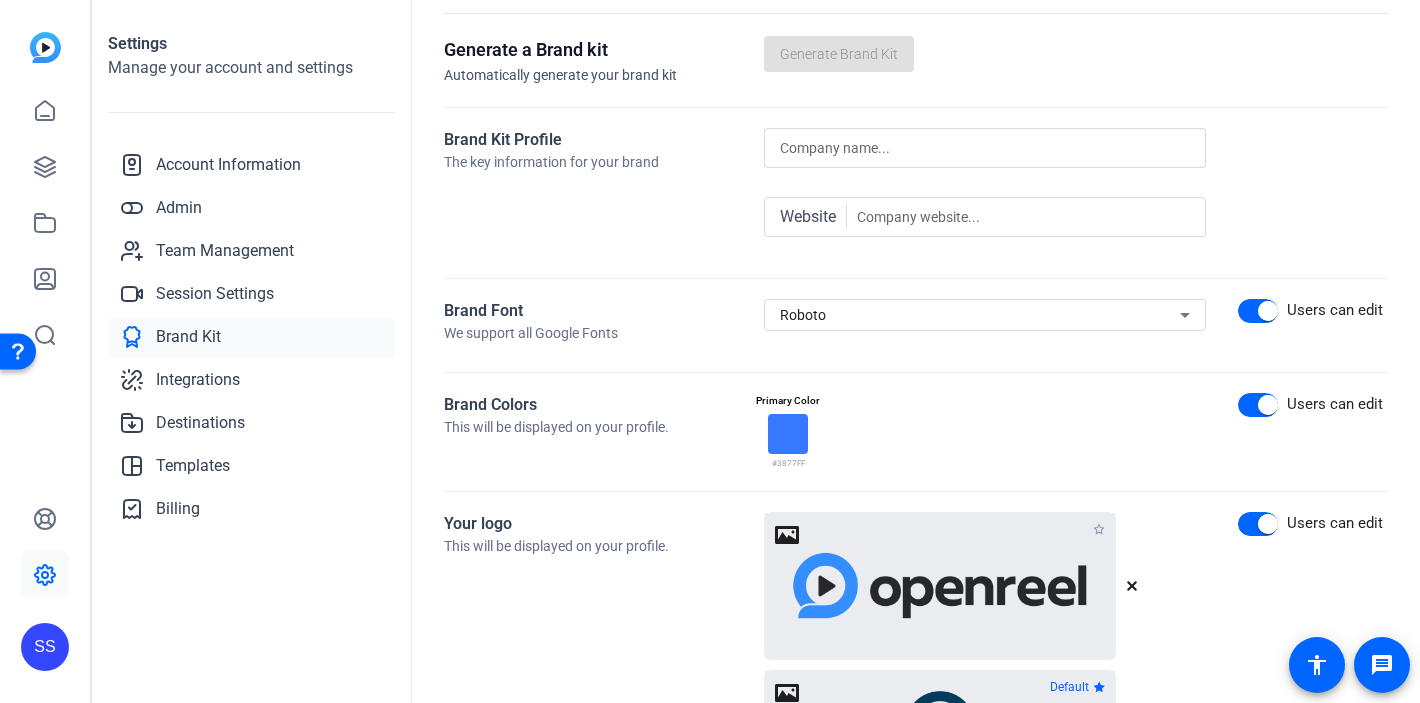 scroll, scrollTop: 0, scrollLeft: 0, axis: both 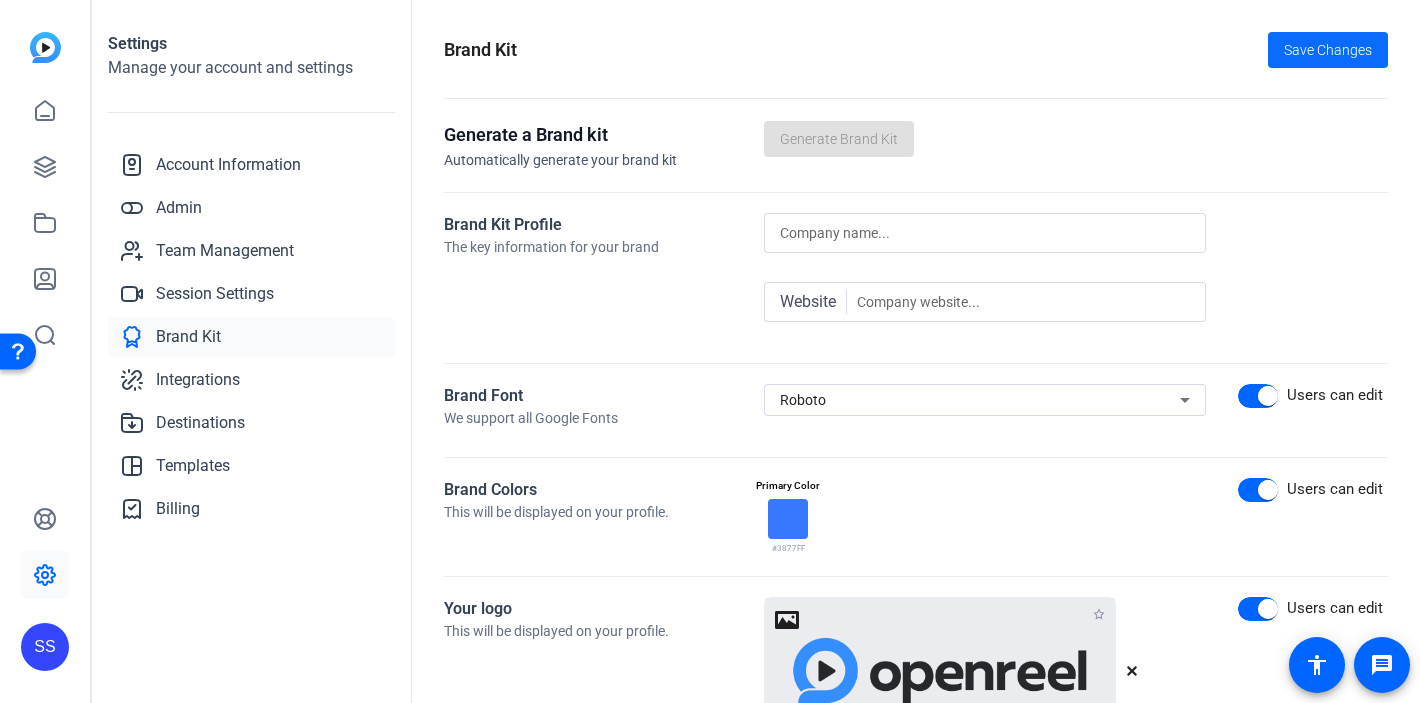 click on "Save Changes" 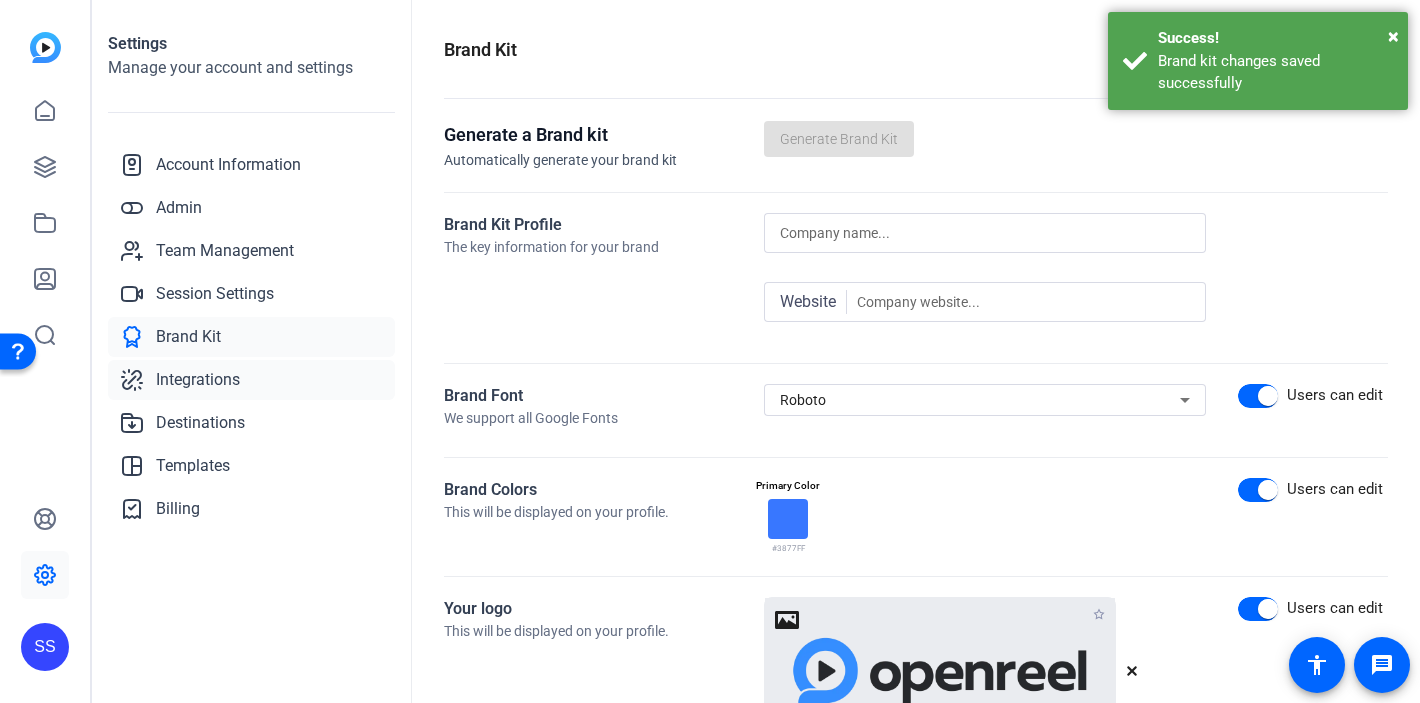 click on "Integrations" 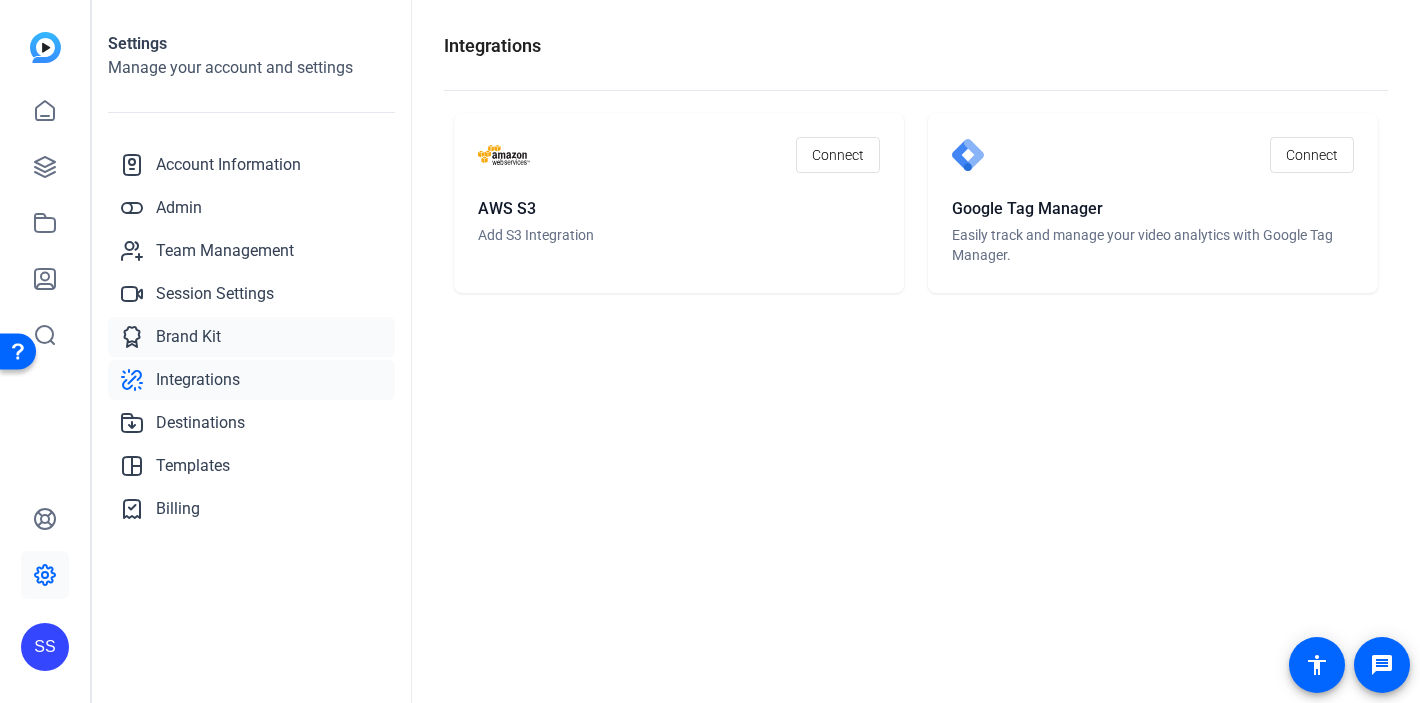 click on "Brand Kit" 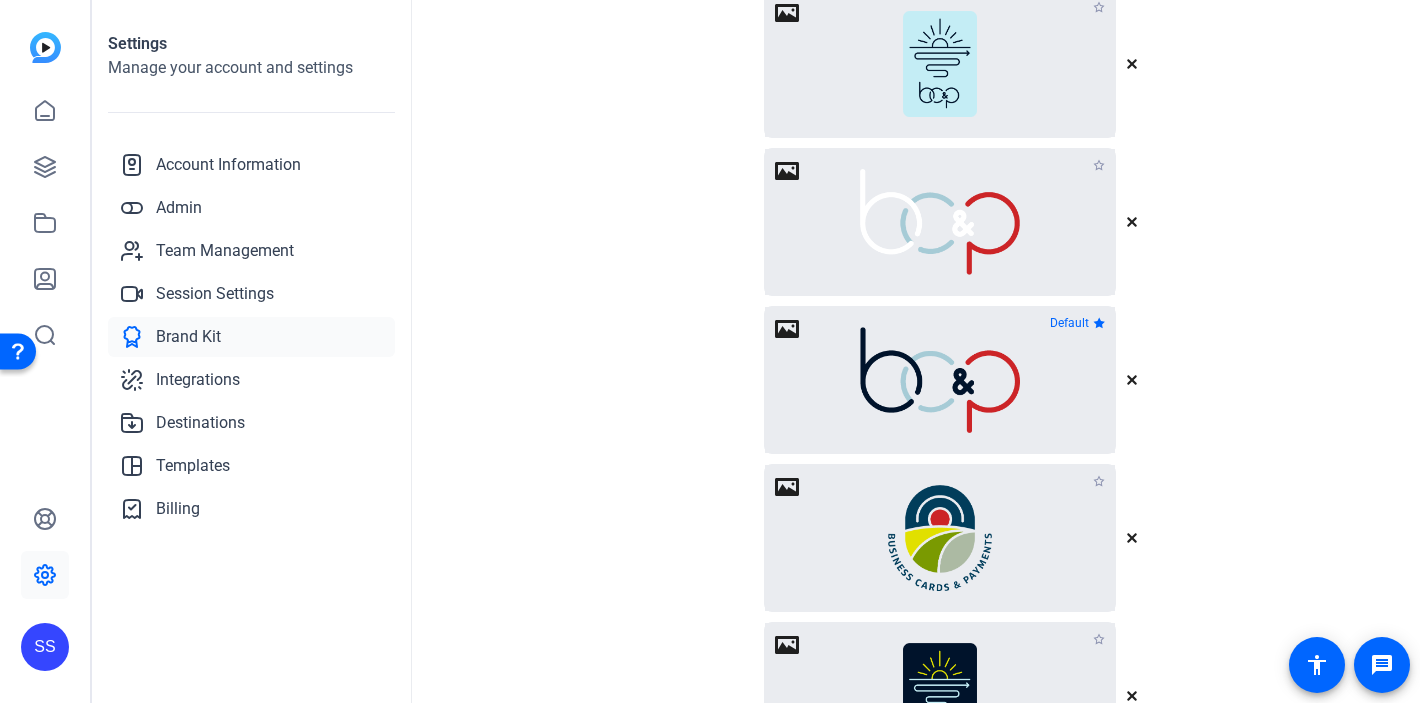 scroll, scrollTop: 2861, scrollLeft: 0, axis: vertical 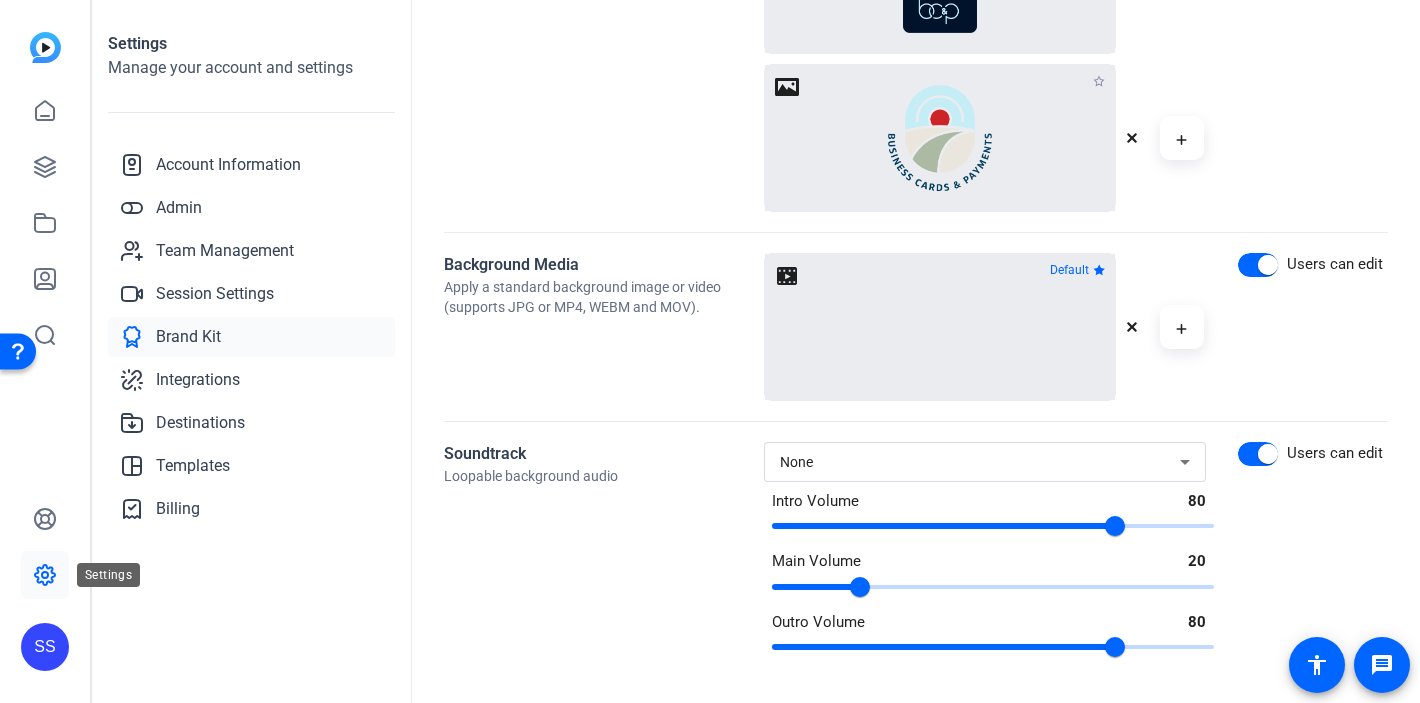 click 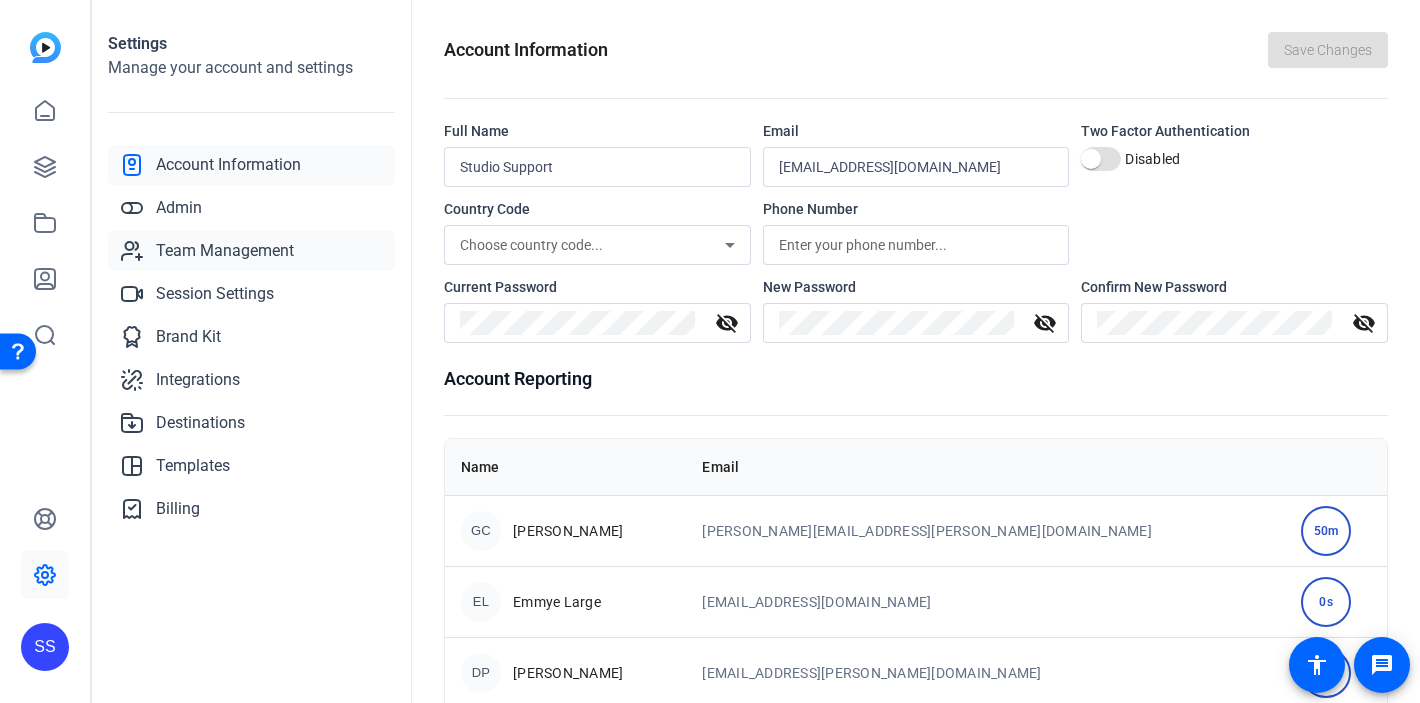 click on "Team Management" 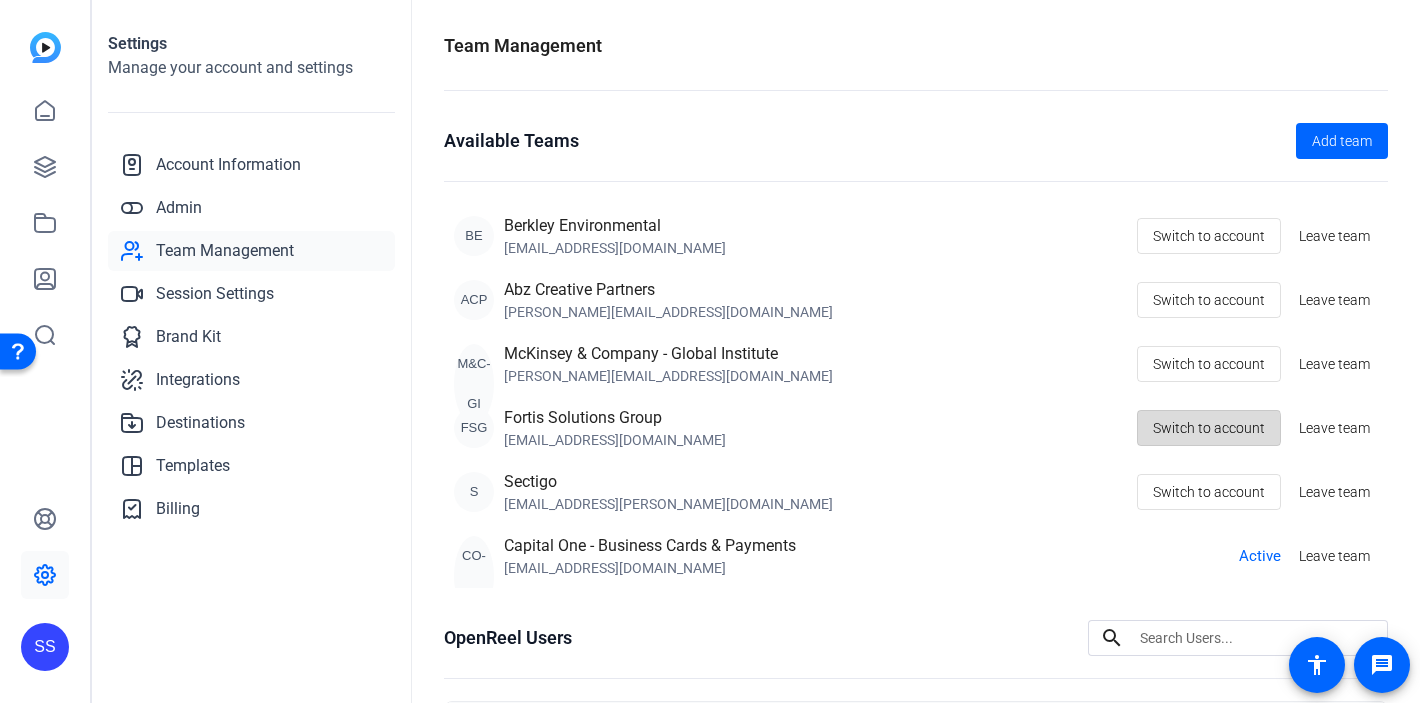 click on "Switch to account" 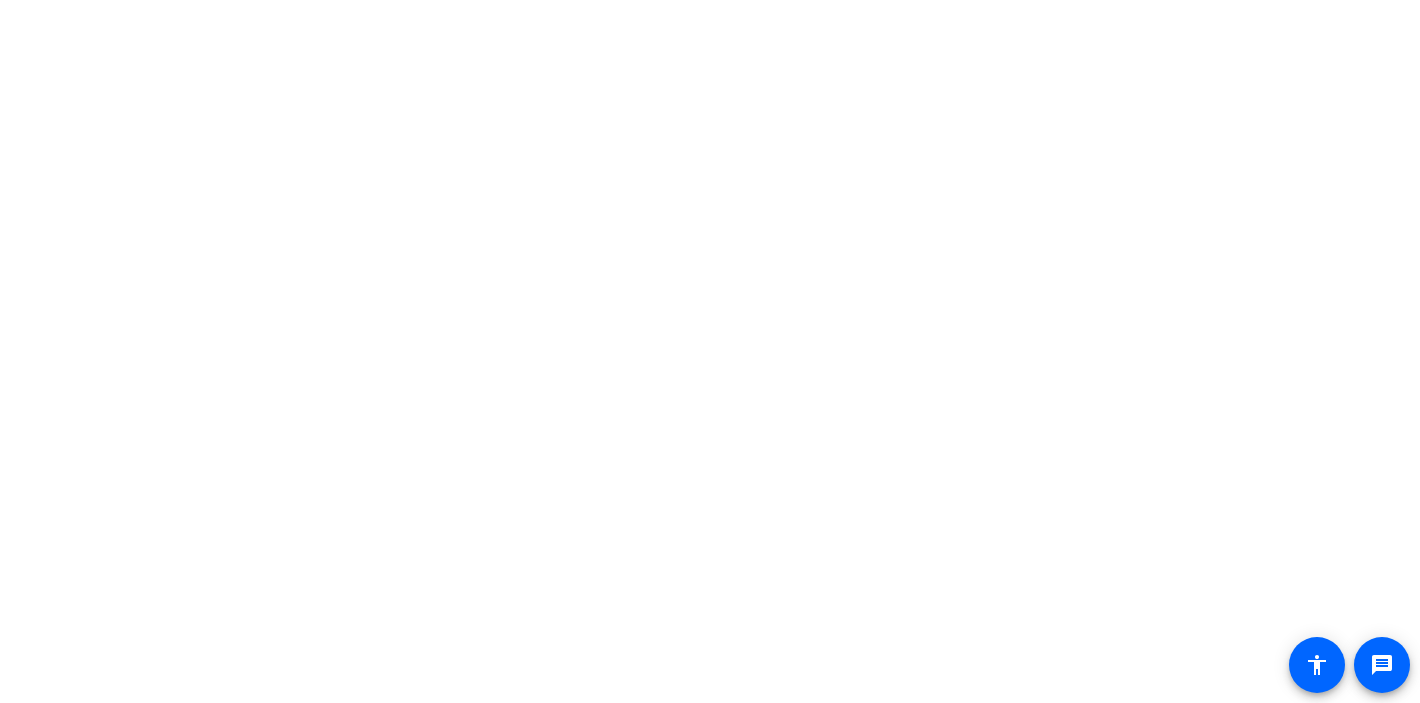 scroll, scrollTop: 0, scrollLeft: 0, axis: both 